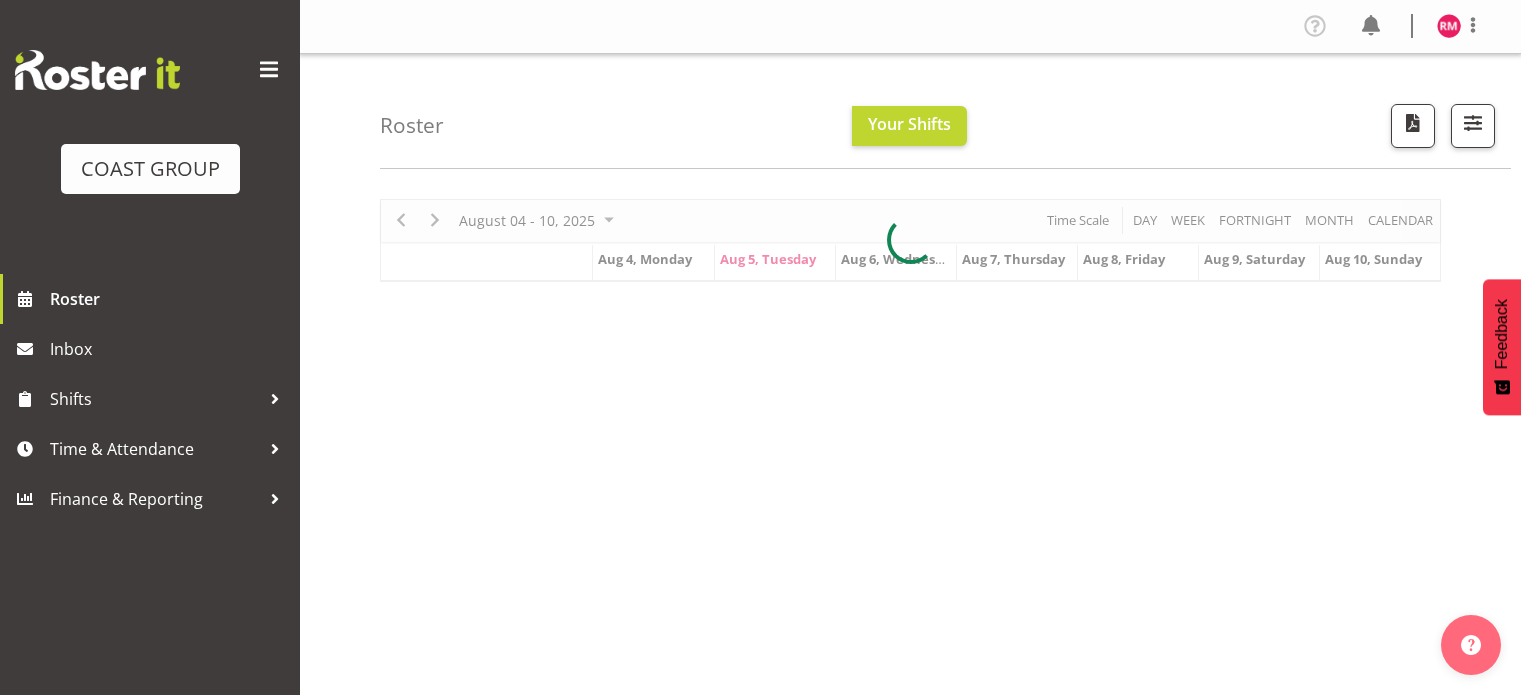 scroll, scrollTop: 0, scrollLeft: 0, axis: both 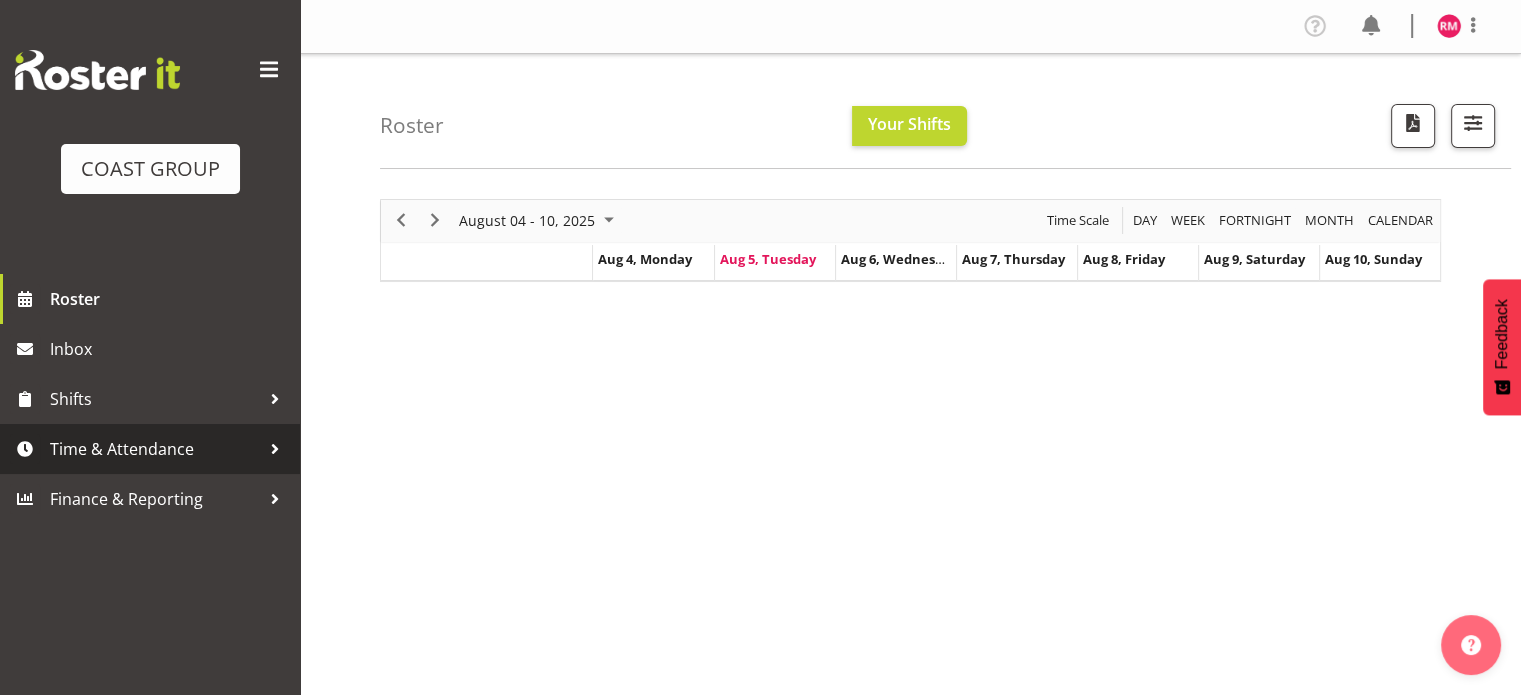 click on "Time & Attendance" at bounding box center [155, 449] 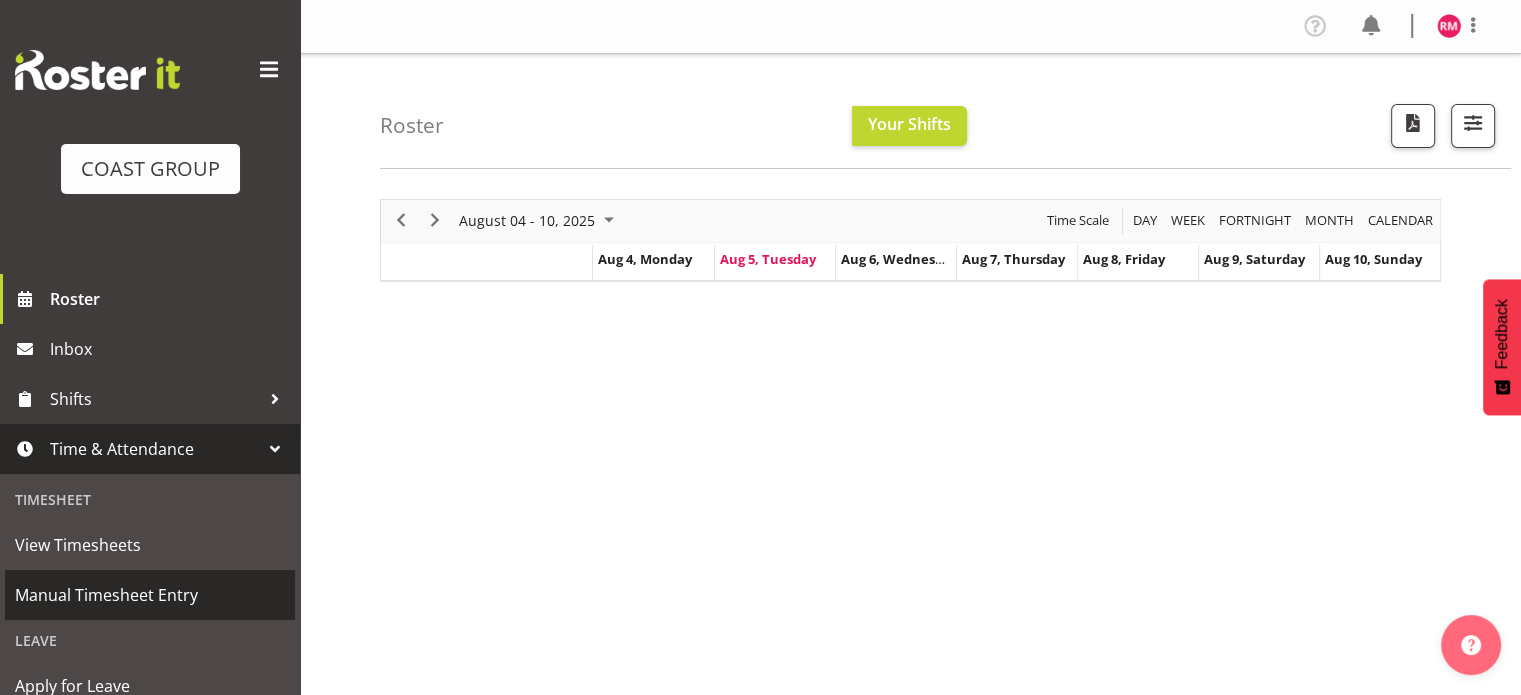 click on "Manual Timesheet Entry" at bounding box center [150, 595] 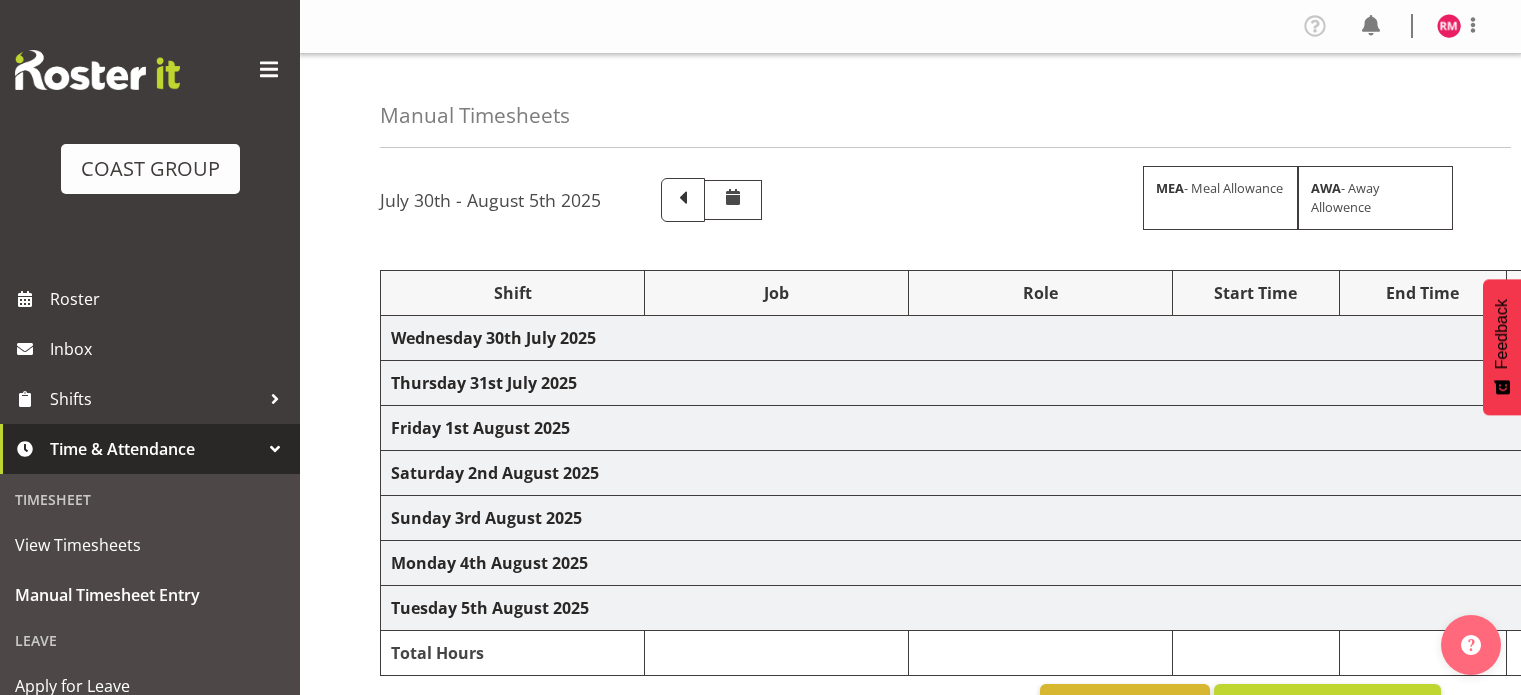 scroll, scrollTop: 0, scrollLeft: 0, axis: both 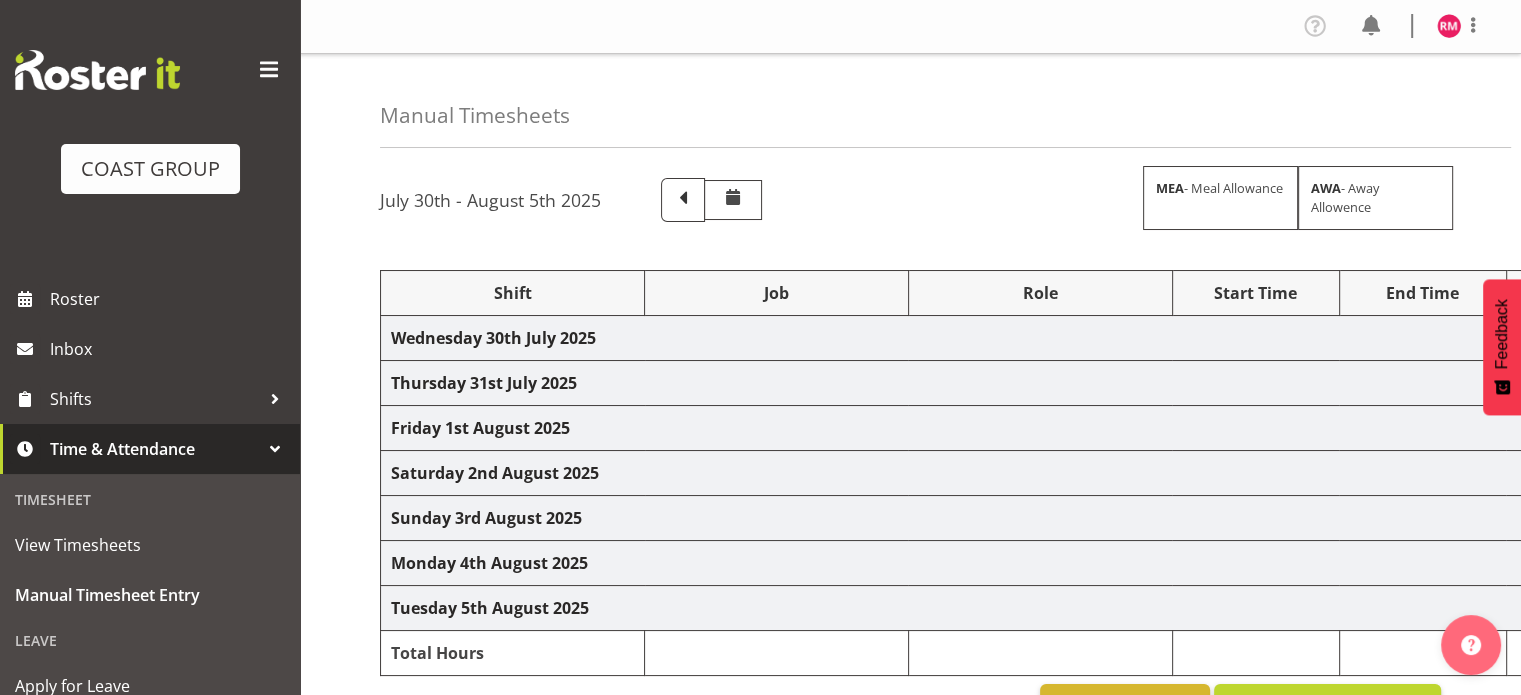 select on "62215" 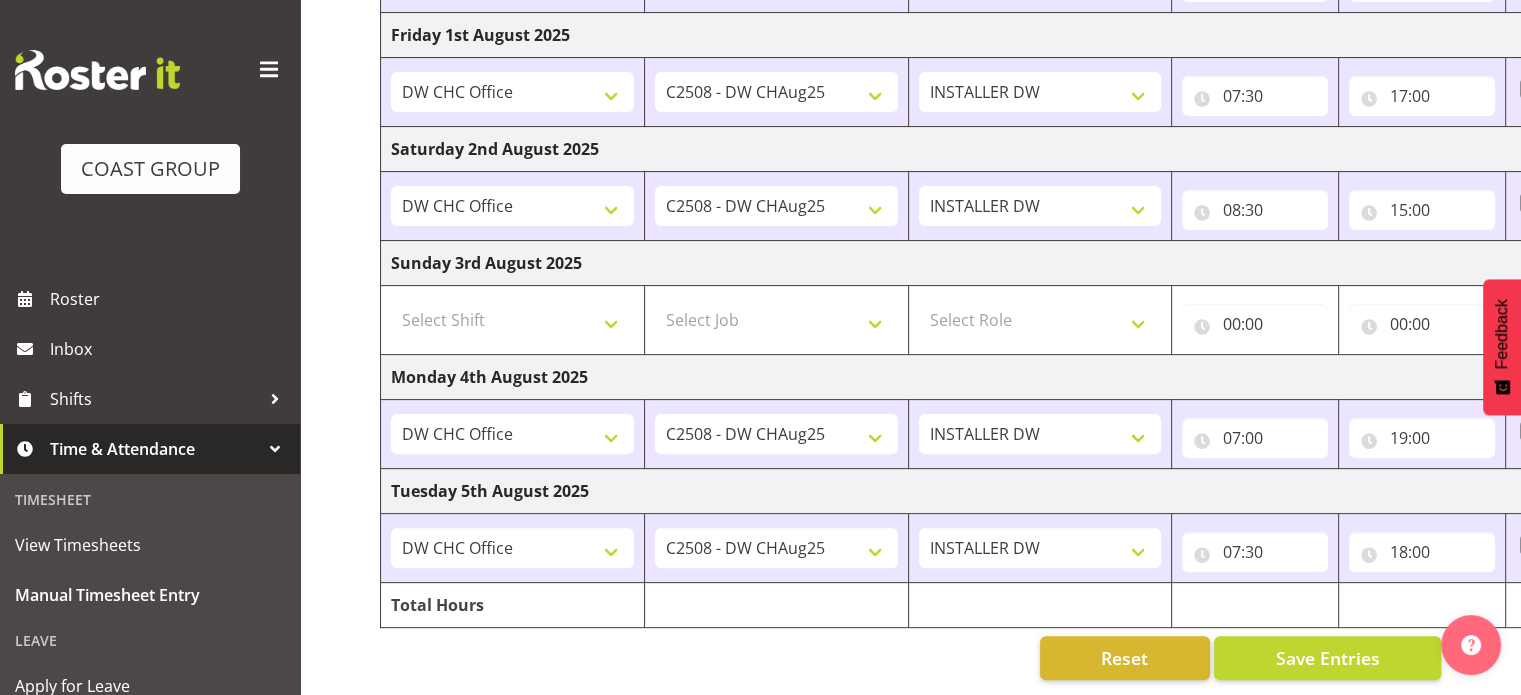 scroll, scrollTop: 542, scrollLeft: 0, axis: vertical 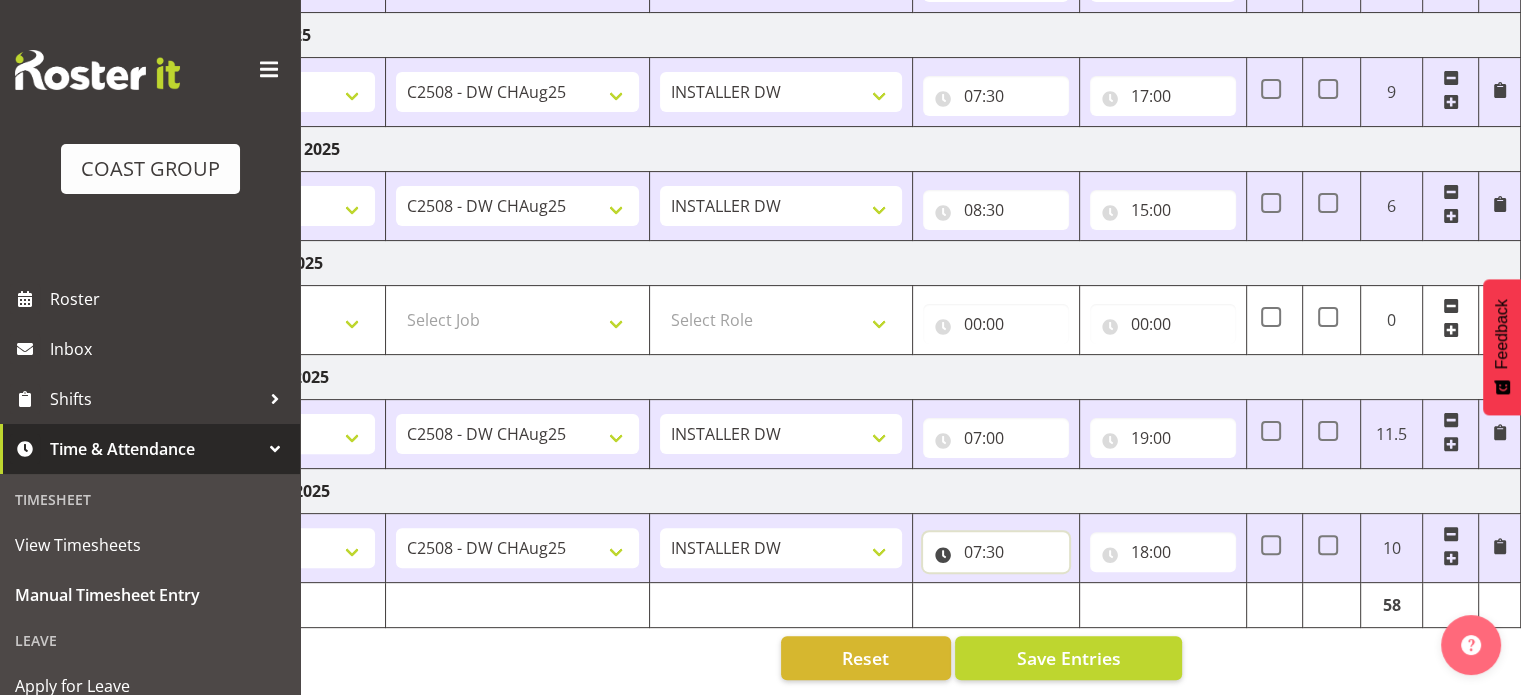 click on "07:30" at bounding box center [996, 552] 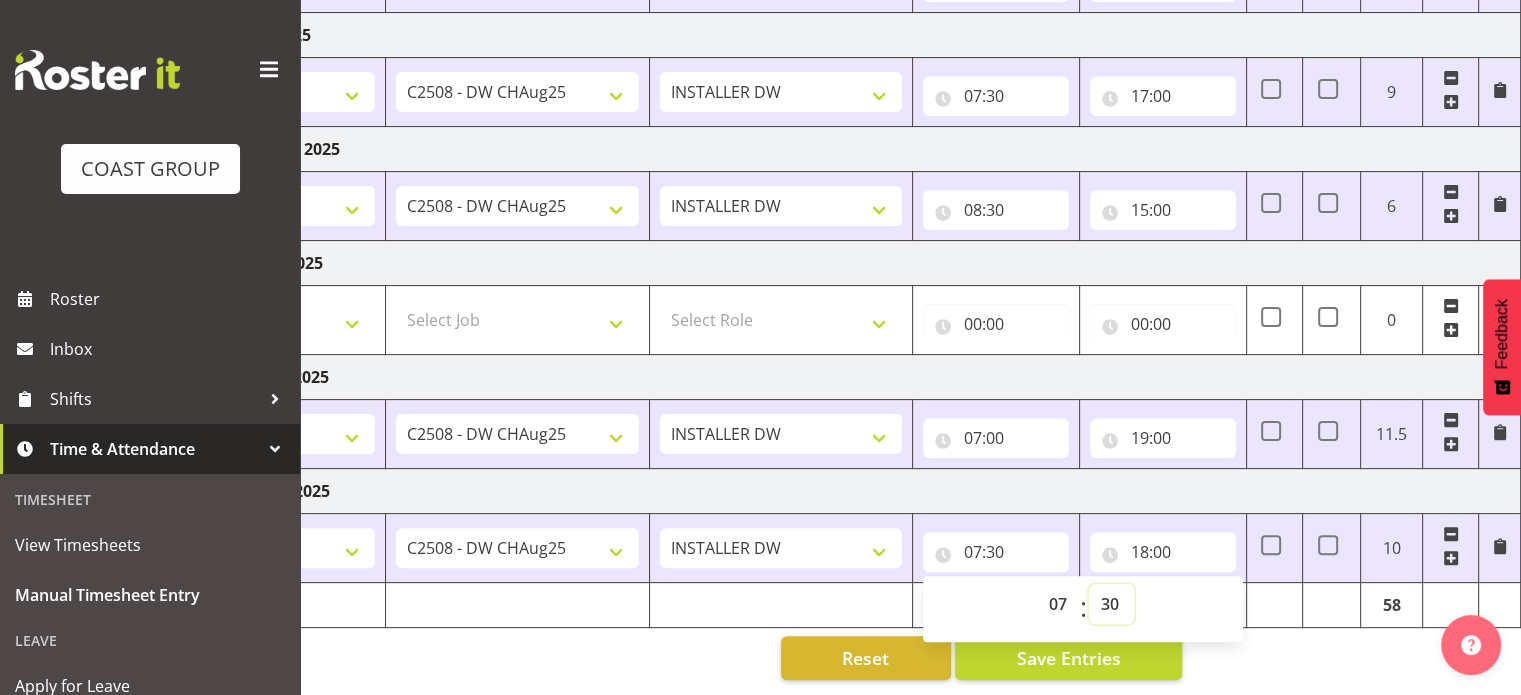 click on "00   01   02   03   04   05   06   07   08   09   10   11   12   13   14   15   16   17   18   19   20   21   22   23   24   25   26   27   28   29   30   31   32   33   34   35   36   37   38   39   40   41   42   43   44   45   46   47   48   49   50   51   52   53   54   55   56   57   58   59" at bounding box center (1111, 604) 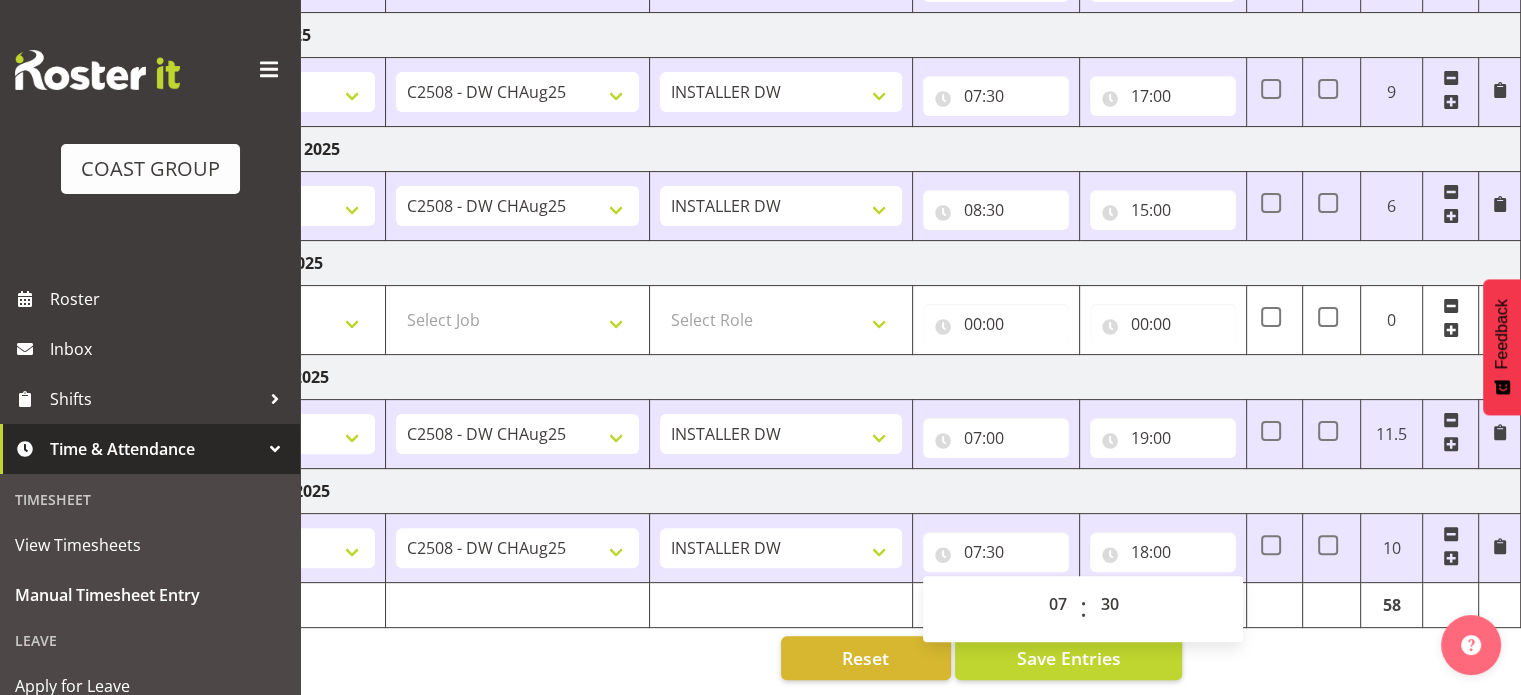 click on "Saturday 2nd August 2025" at bounding box center [821, 149] 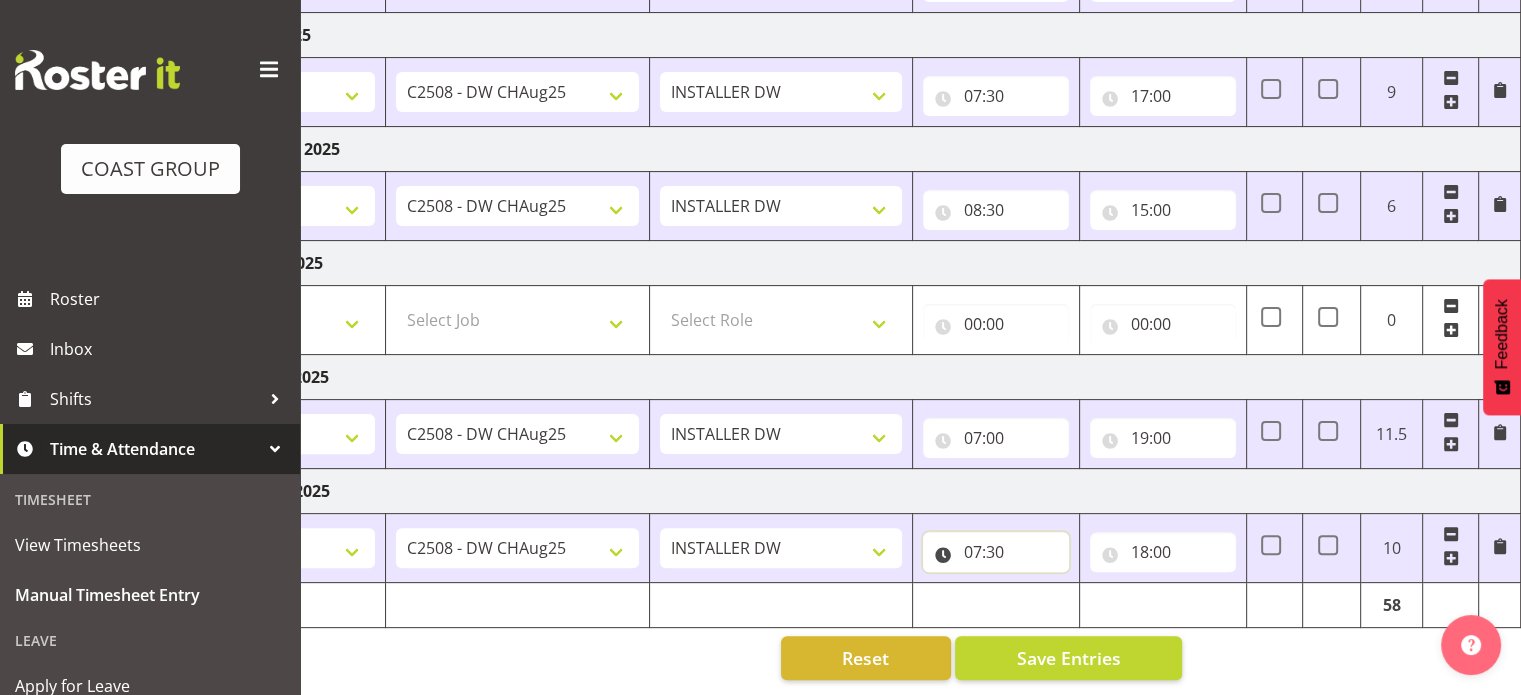 click on "07:30" at bounding box center (996, 552) 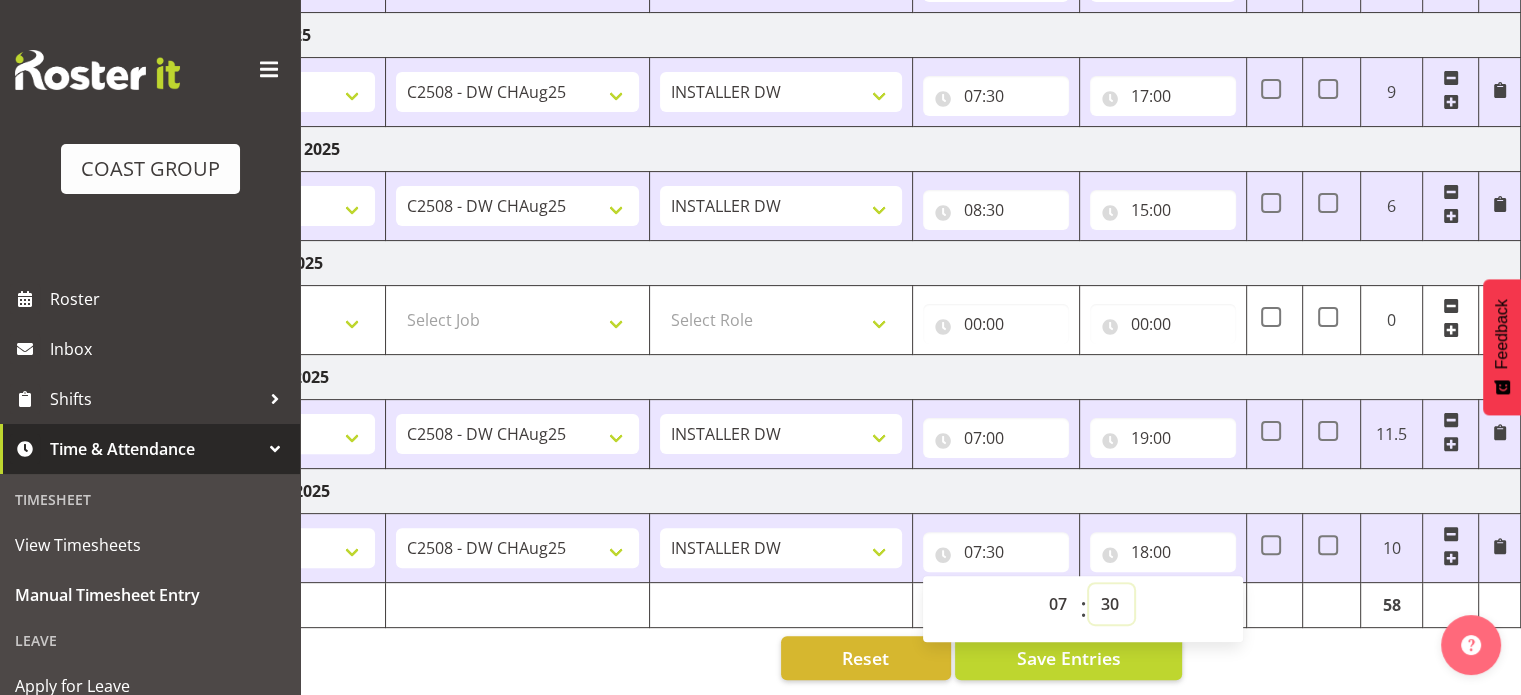 click on "00   01   02   03   04   05   06   07   08   09   10   11   12   13   14   15   16   17   18   19   20   21   22   23   24   25   26   27   28   29   30   31   32   33   34   35   36   37   38   39   40   41   42   43   44   45   46   47   48   49   50   51   52   53   54   55   56   57   58   59" at bounding box center [1111, 604] 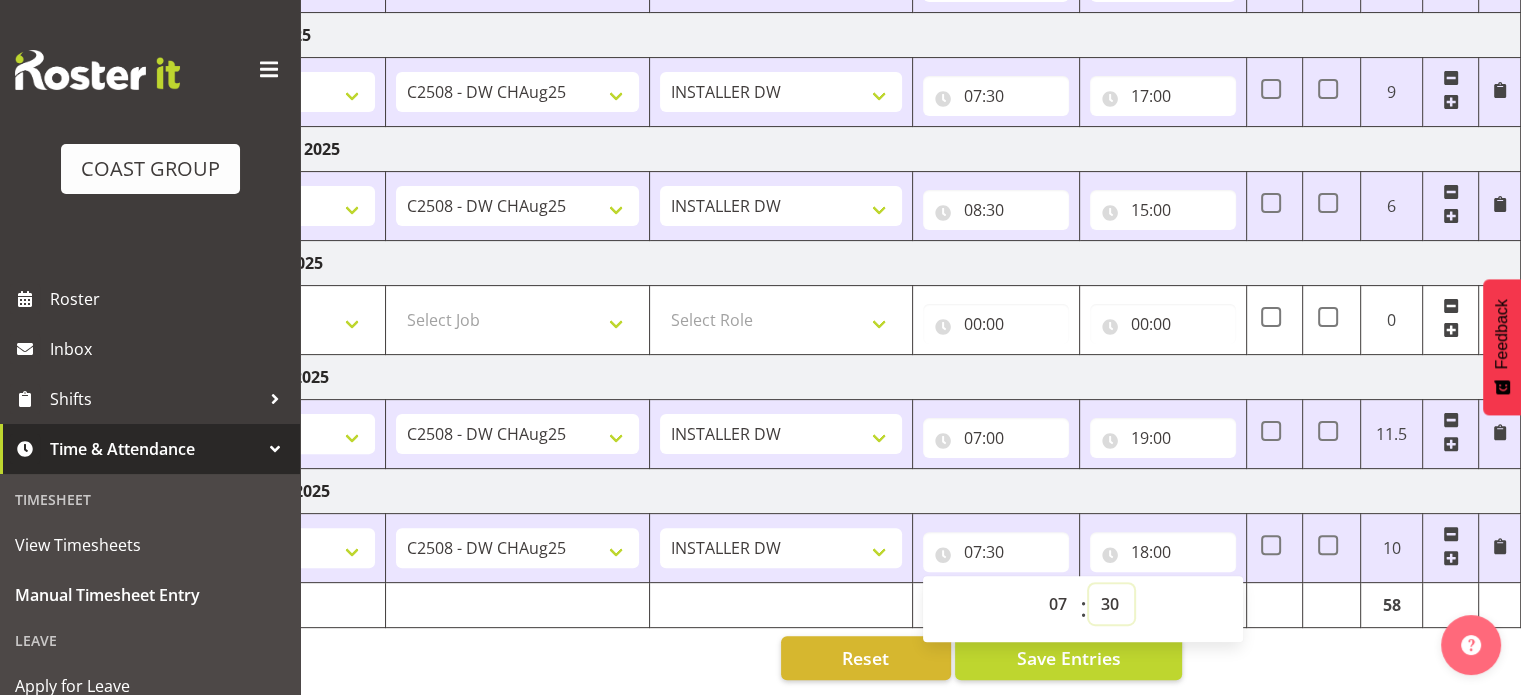 click on "00   01   02   03   04   05   06   07   08   09   10   11   12   13   14   15   16   17   18   19   20   21   22   23   24   25   26   27   28   29   30   31   32   33   34   35   36   37   38   39   40   41   42   43   44   45   46   47   48   49   50   51   52   53   54   55   56   57   58   59" at bounding box center (1111, 604) 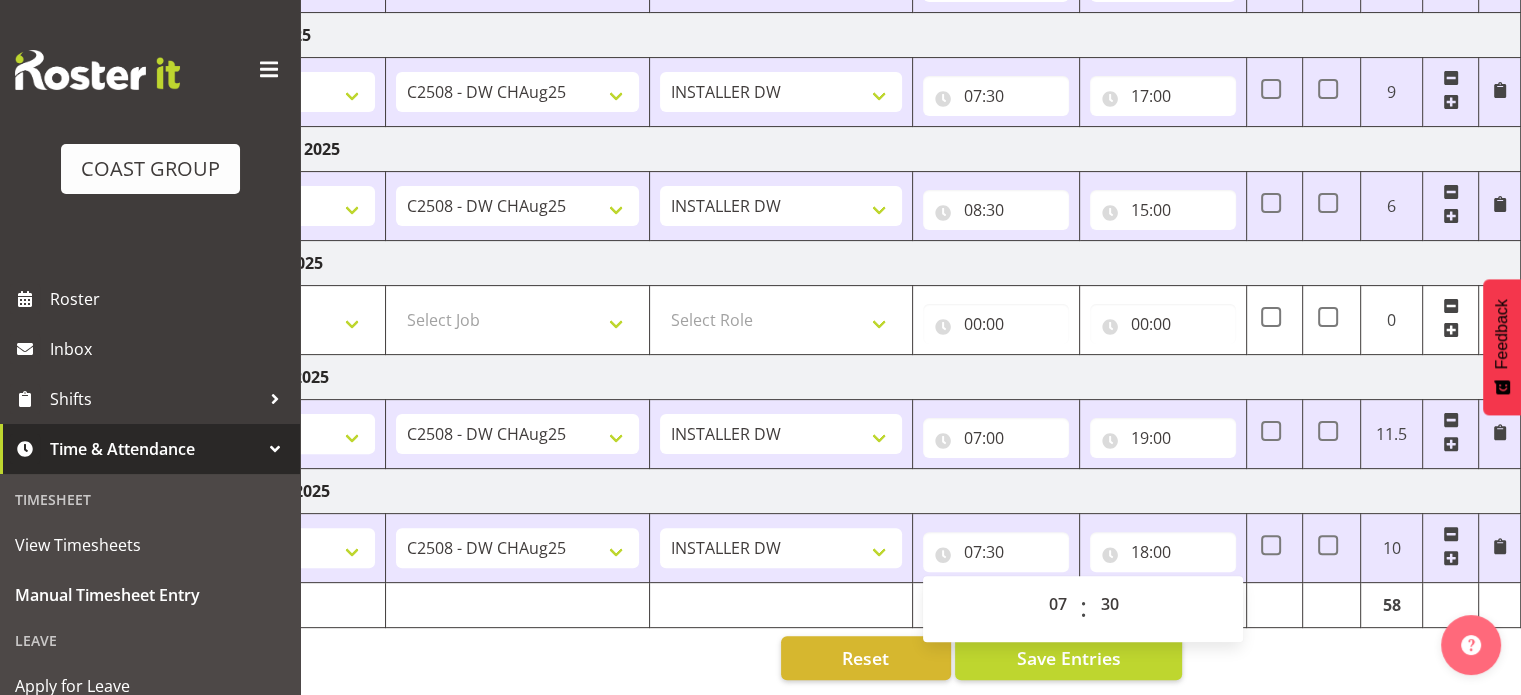 click on "Tuesday 5th August 2025" at bounding box center [821, 491] 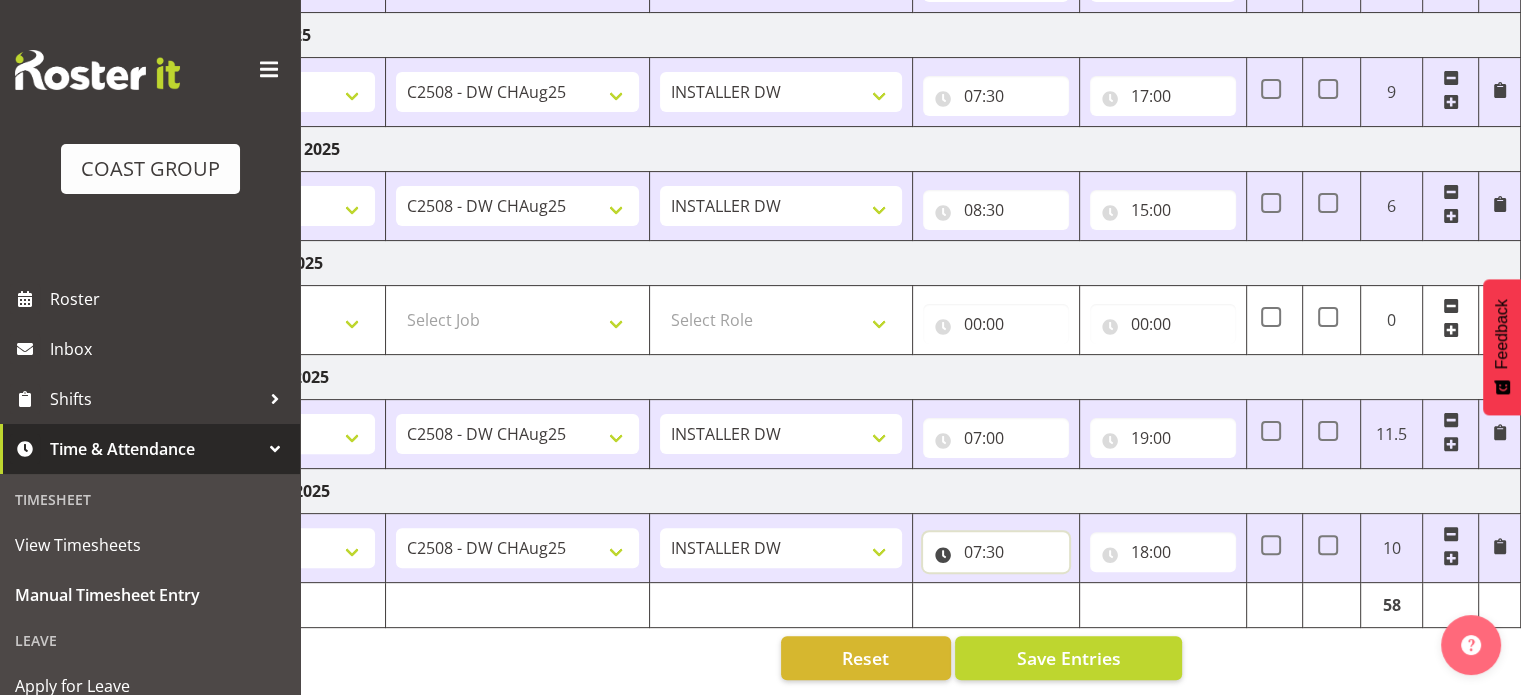 click on "07:30" at bounding box center (996, 552) 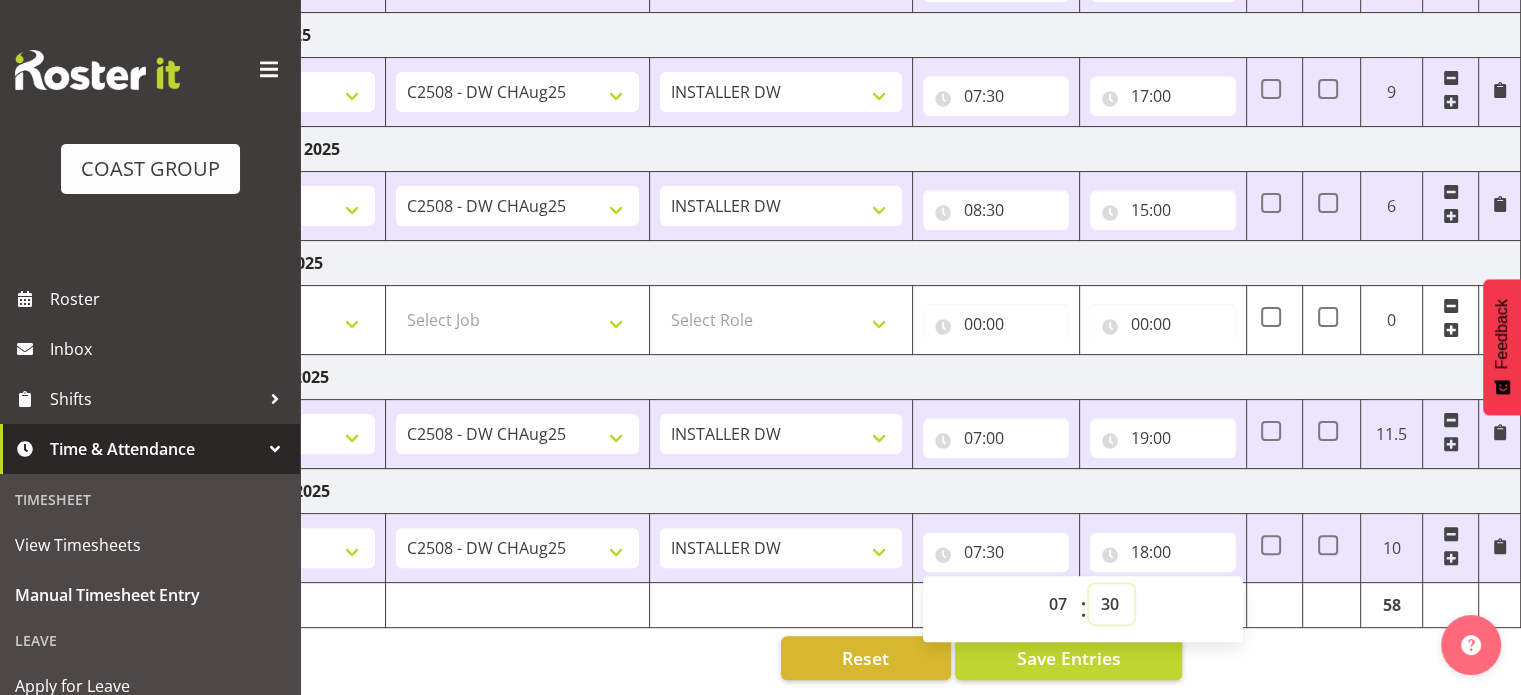 click on "00   01   02   03   04   05   06   07   08   09   10   11   12   13   14   15   16   17   18   19   20   21   22   23   24   25   26   27   28   29   30   31   32   33   34   35   36   37   38   39   40   41   42   43   44   45   46   47   48   49   50   51   52   53   54   55   56   57   58   59" at bounding box center [1111, 604] 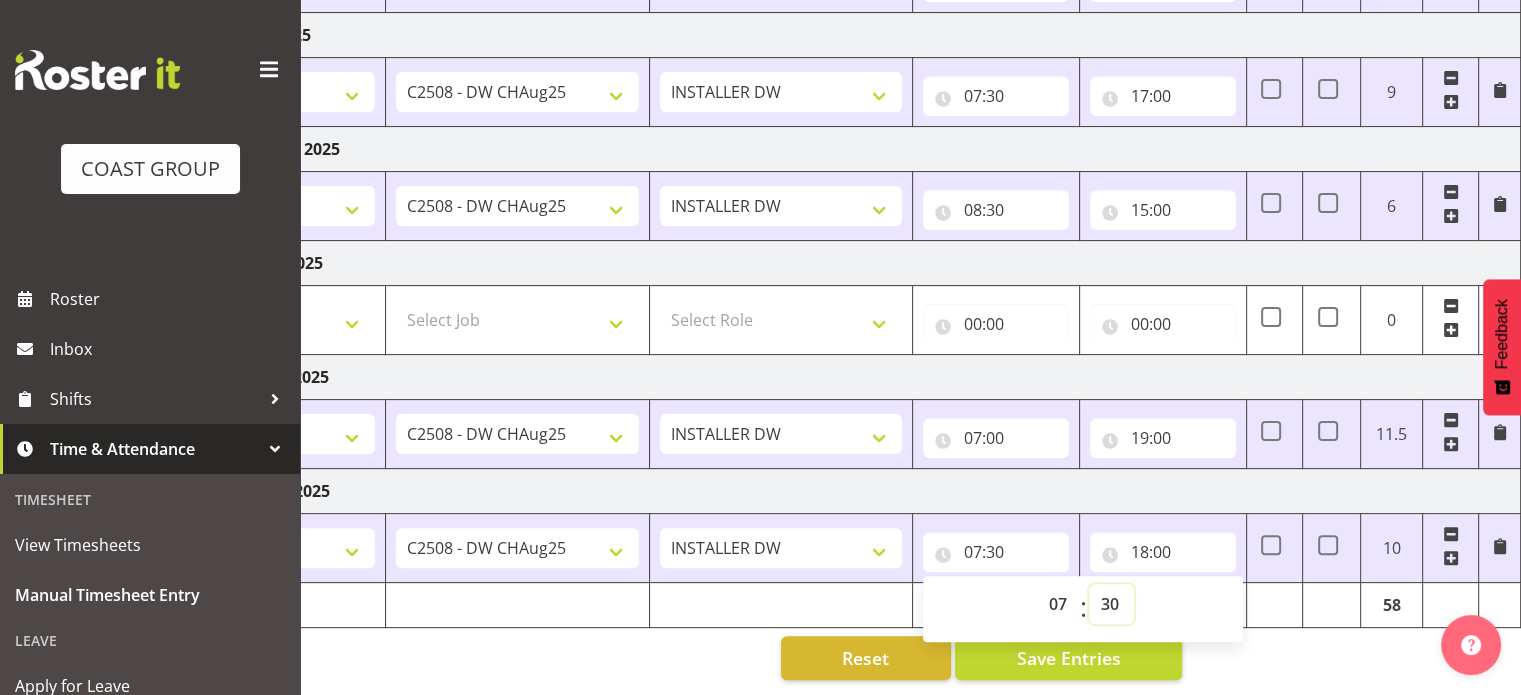 select on "15" 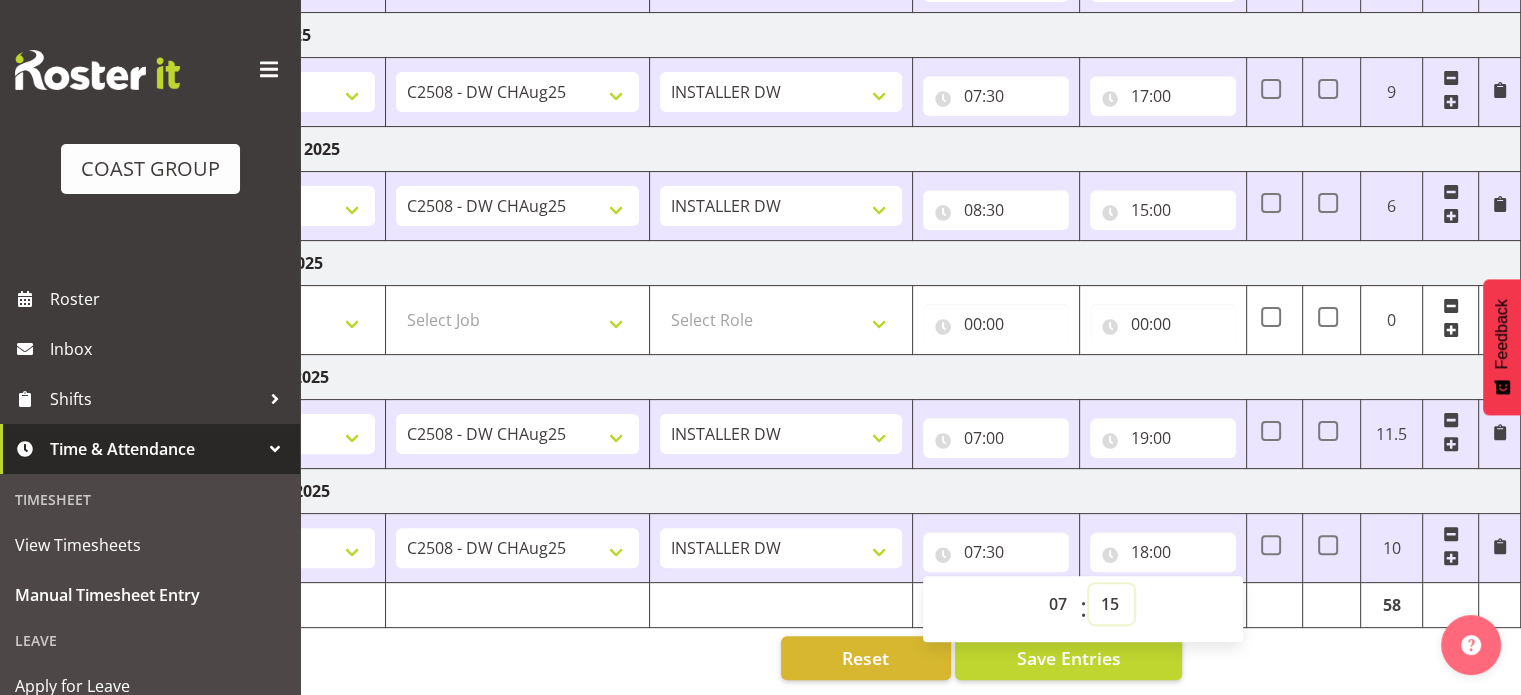 click on "00   01   02   03   04   05   06   07   08   09   10   11   12   13   14   15   16   17   18   19   20   21   22   23   24   25   26   27   28   29   30   31   32   33   34   35   36   37   38   39   40   41   42   43   44   45   46   47   48   49   50   51   52   53   54   55   56   57   58   59" at bounding box center (1111, 604) 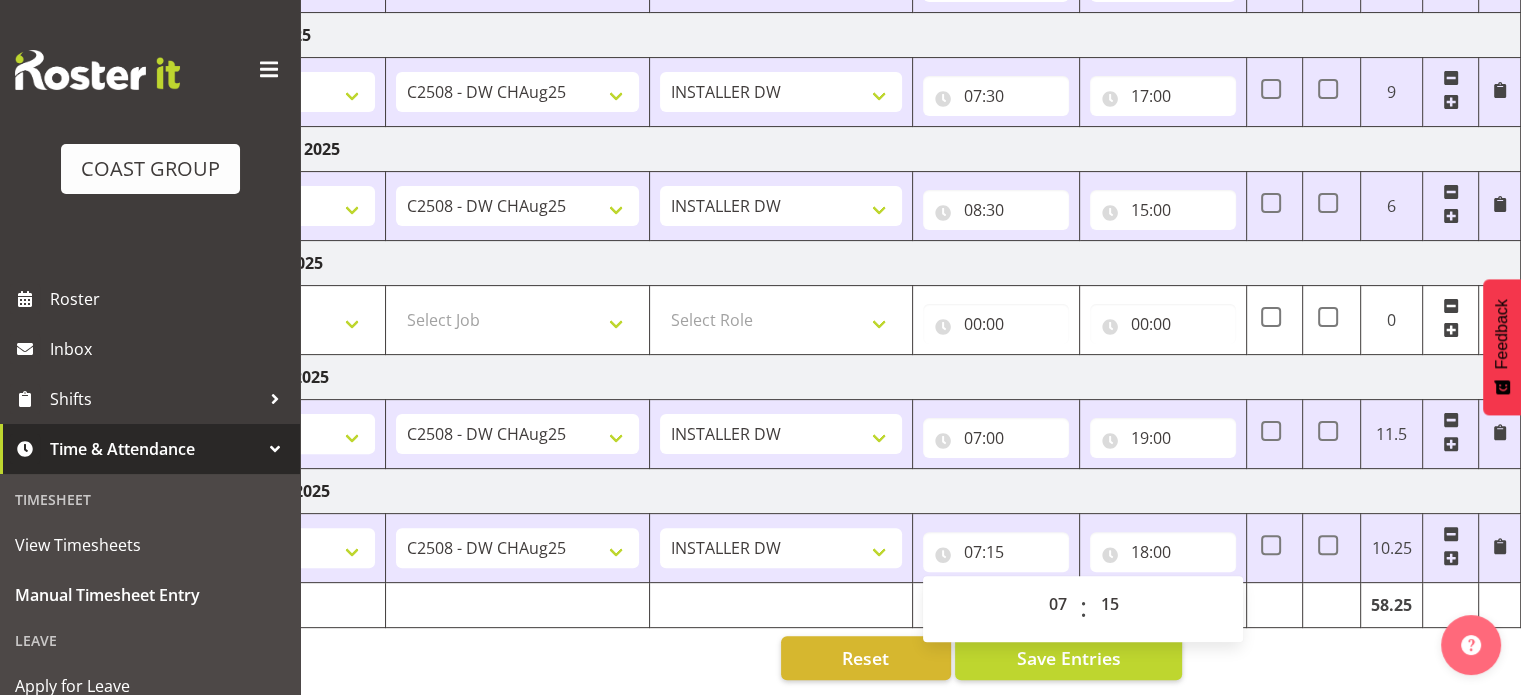 click on "Tuesday 5th August 2025" at bounding box center [821, 491] 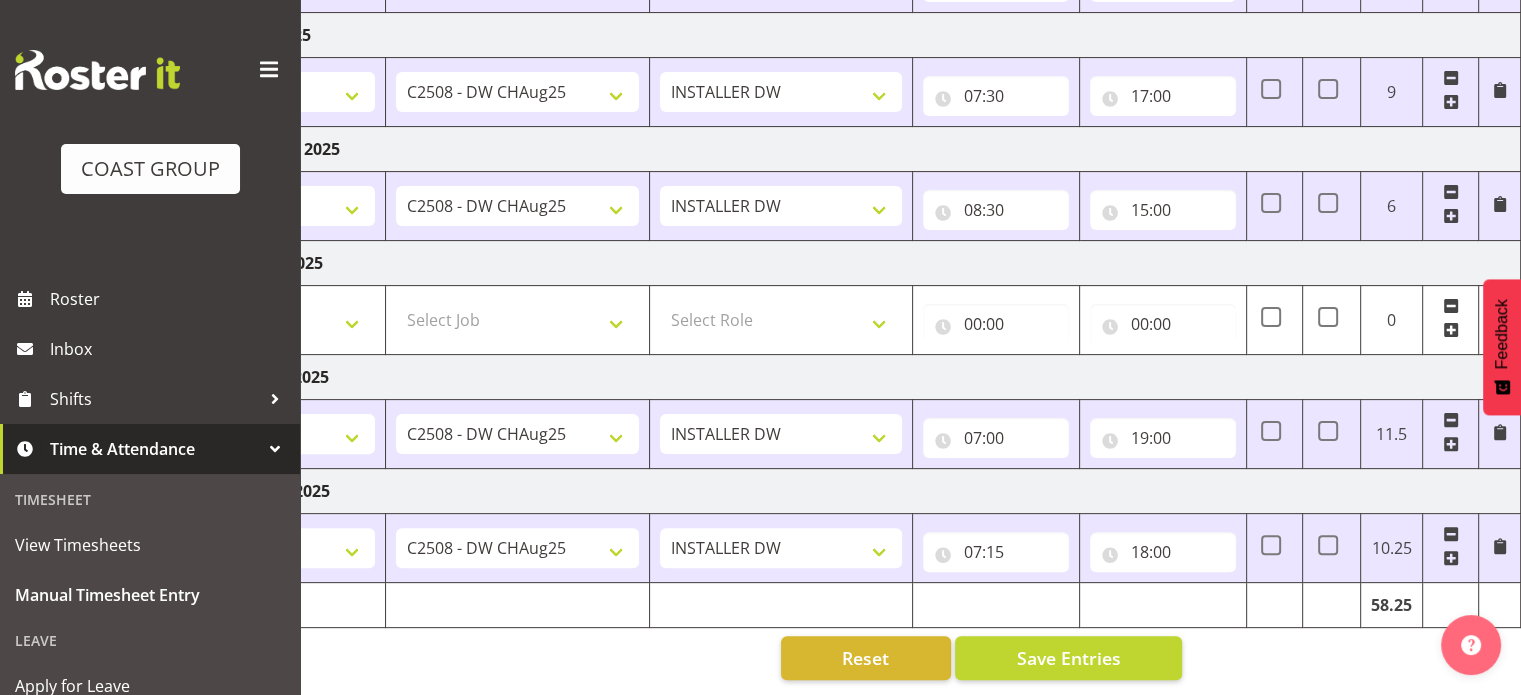 click on "18:00  00   01   02   03   04   05   06   07   08   09   10   11   12   13   14   15   16   17   18   19   20   21   22   23  :  00   01   02   03   04   05   06   07   08   09   10   11   12   13   14   15   16   17   18   19   20   21   22   23   24   25   26   27   28   29   30   31   32   33   34   35   36   37   38   39   40   41   42   43   44   45   46   47   48   49   50   51   52   53   54   55   56   57   58   59" at bounding box center [1163, 548] 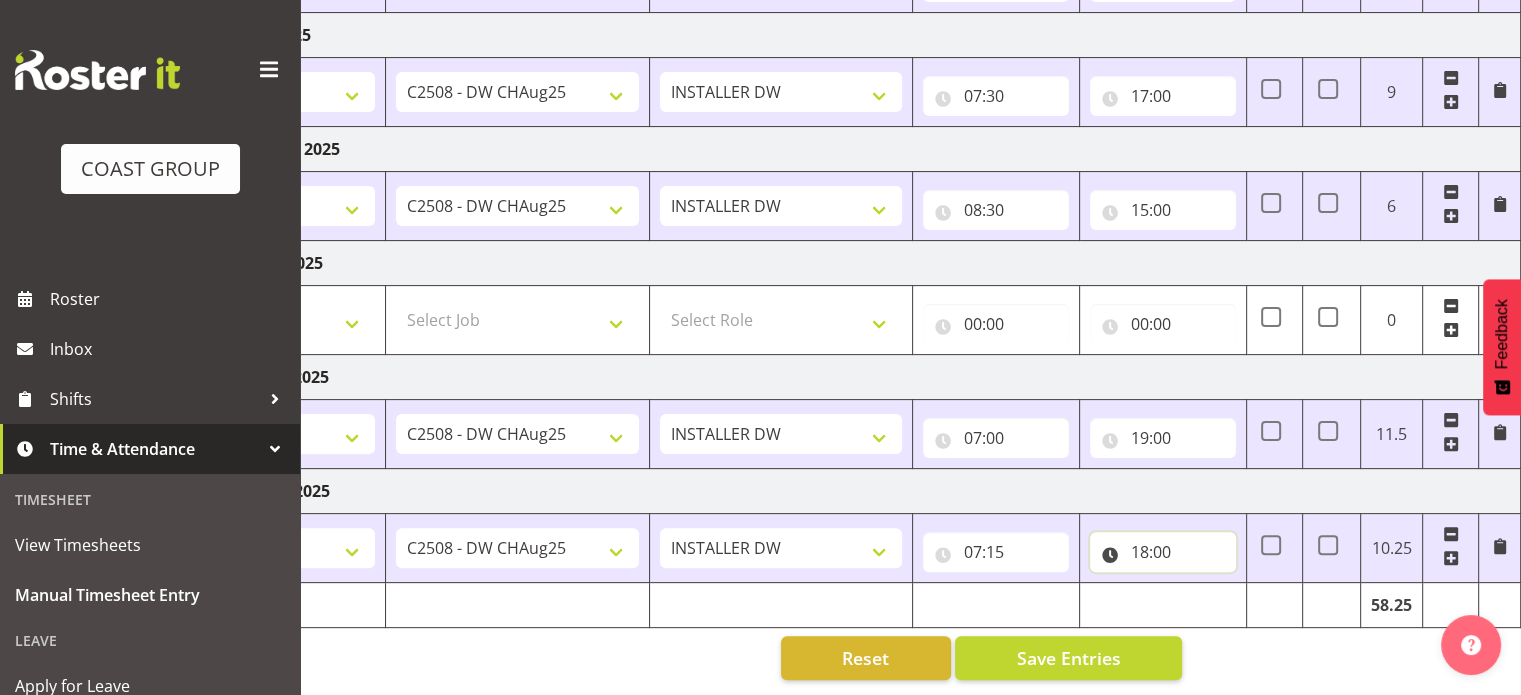 click on "18:00" at bounding box center (1163, 552) 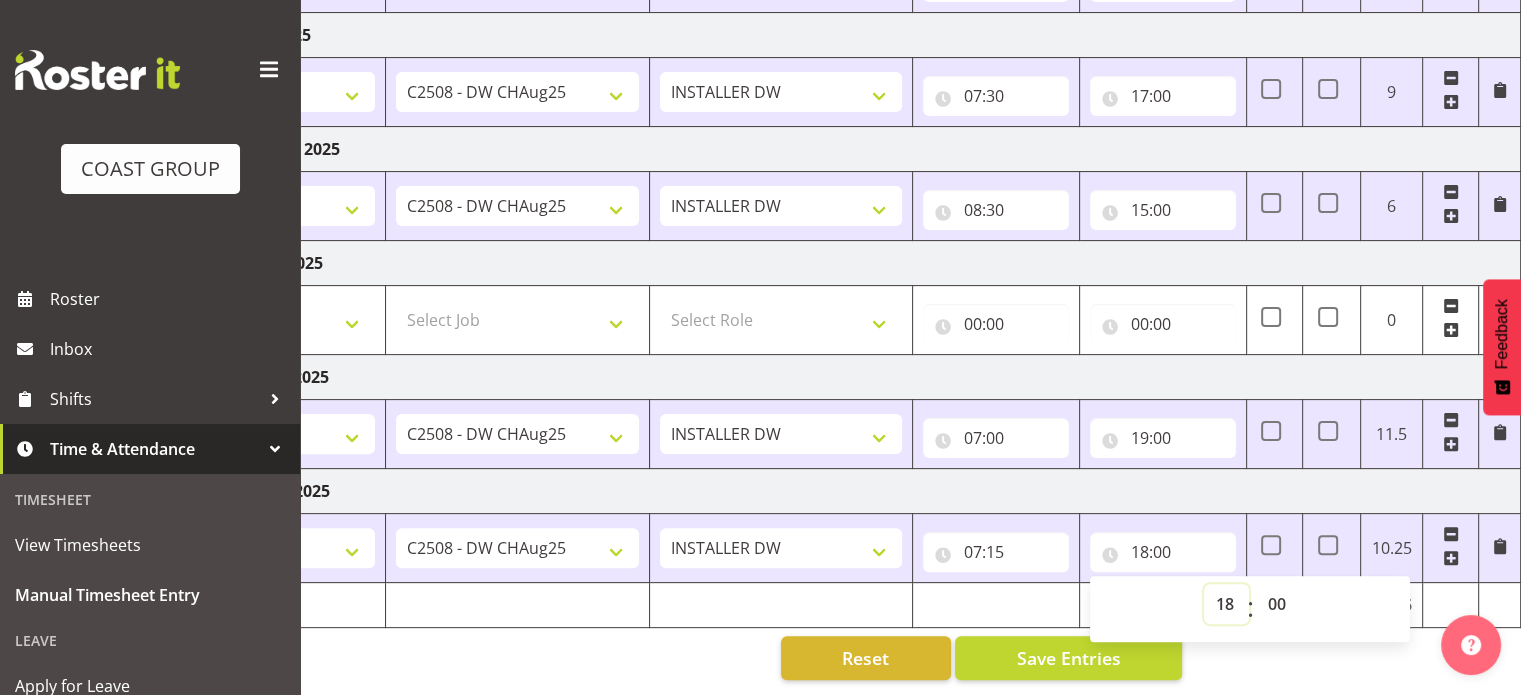 click on "00   01   02   03   04   05   06   07   08   09   10   11   12   13   14   15   16   17   18   19   20   21   22   23" at bounding box center (1226, 604) 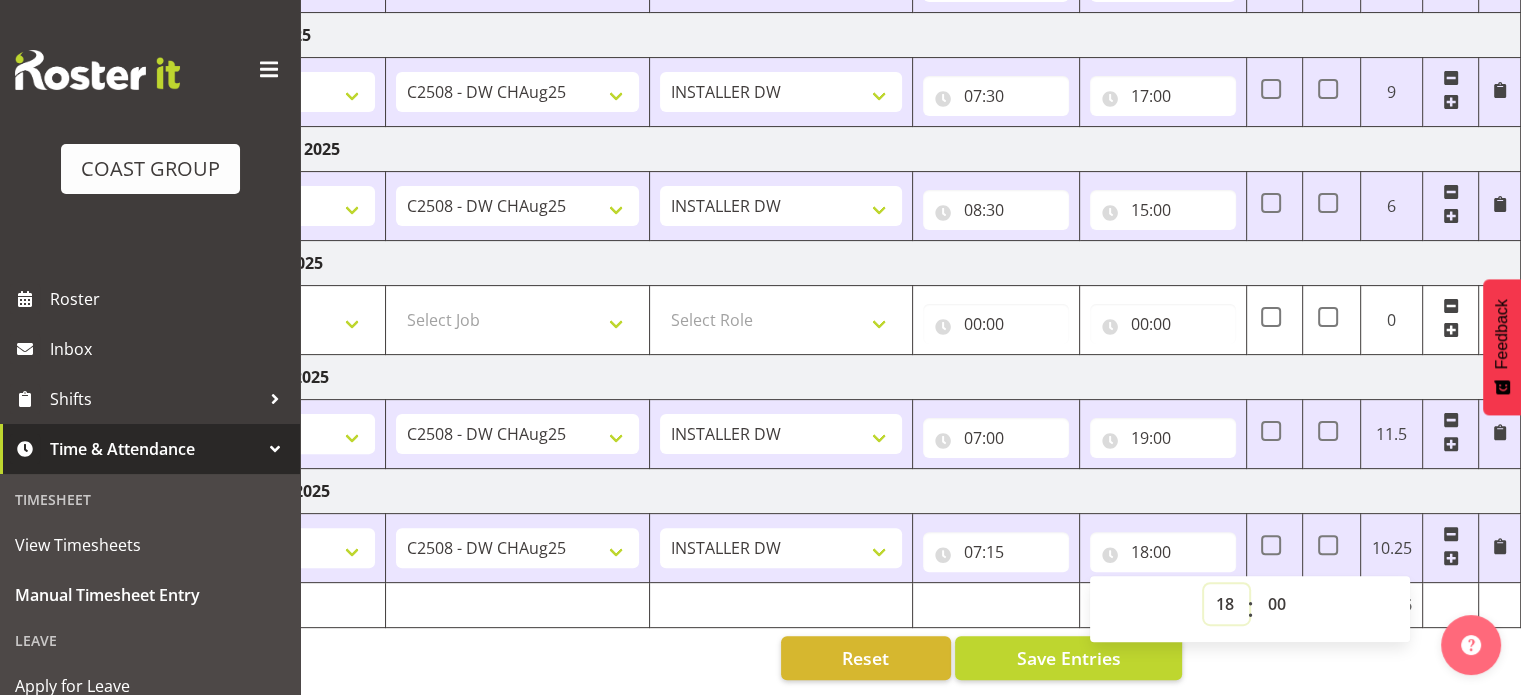 select on "19" 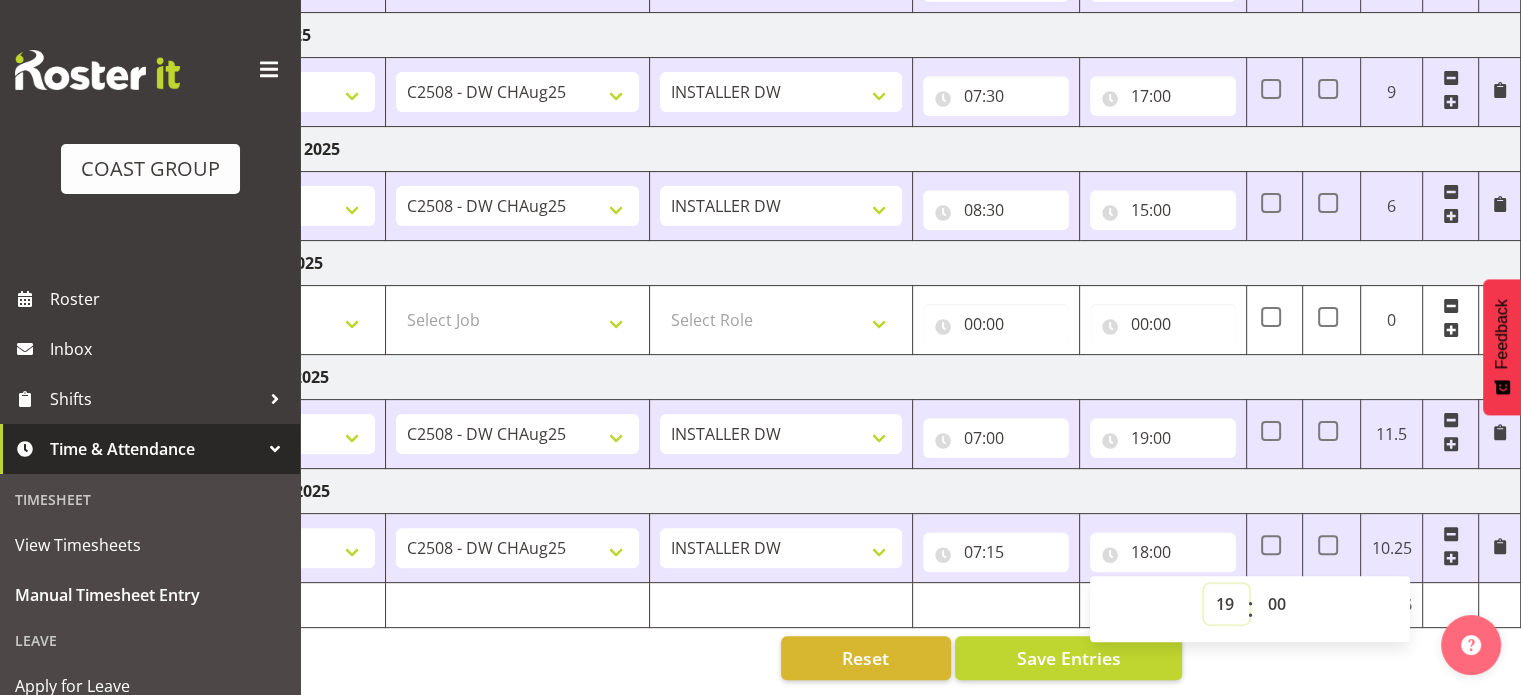 click on "00   01   02   03   04   05   06   07   08   09   10   11   12   13   14   15   16   17   18   19   20   21   22   23" at bounding box center [1226, 604] 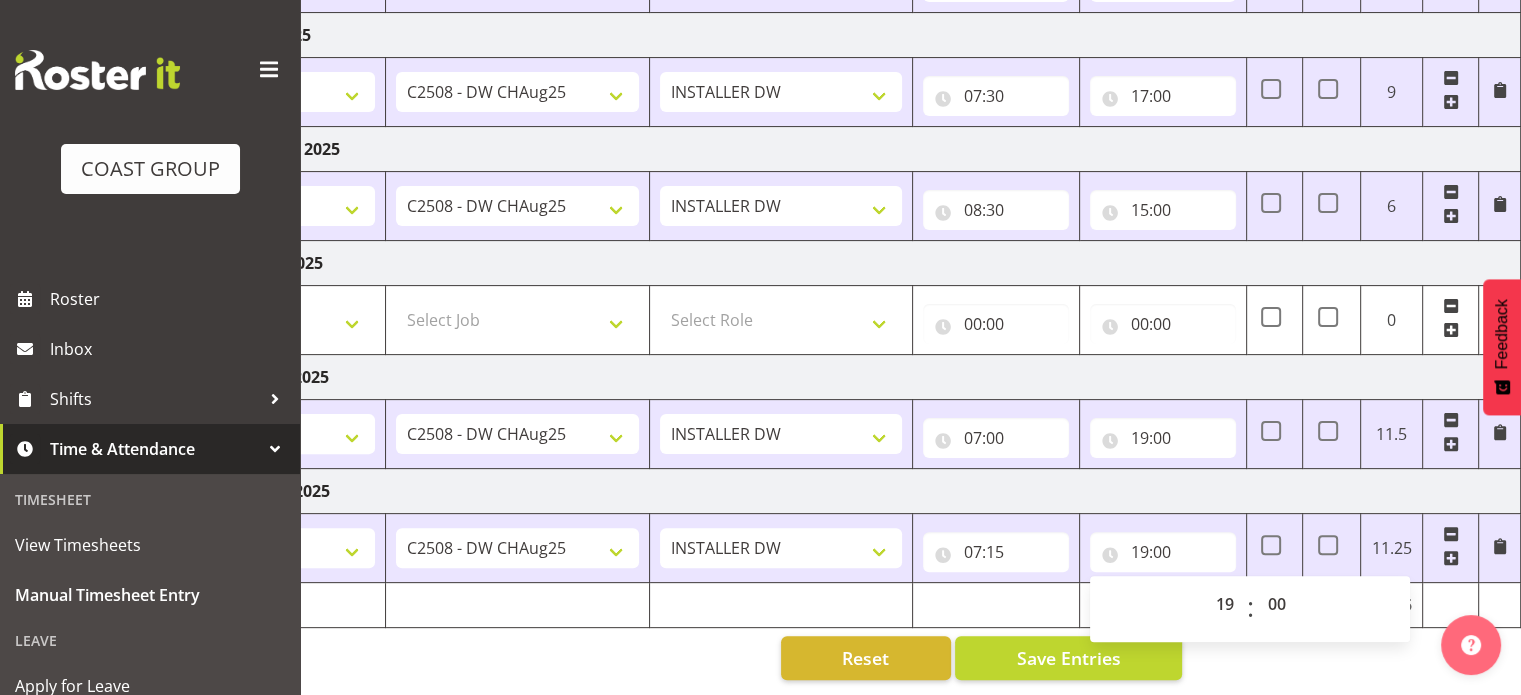 click on "Tuesday 5th August 2025" at bounding box center [821, 491] 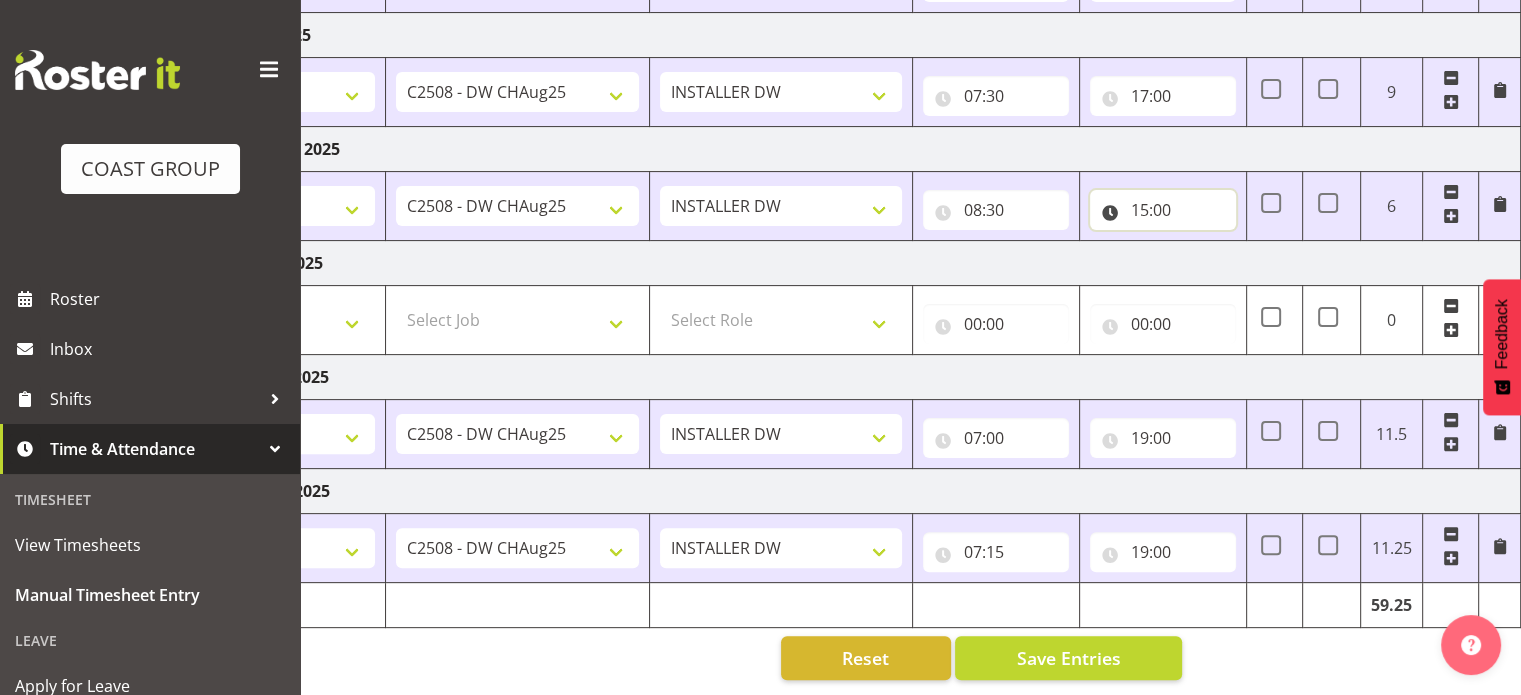 click on "15:00" at bounding box center (1163, 210) 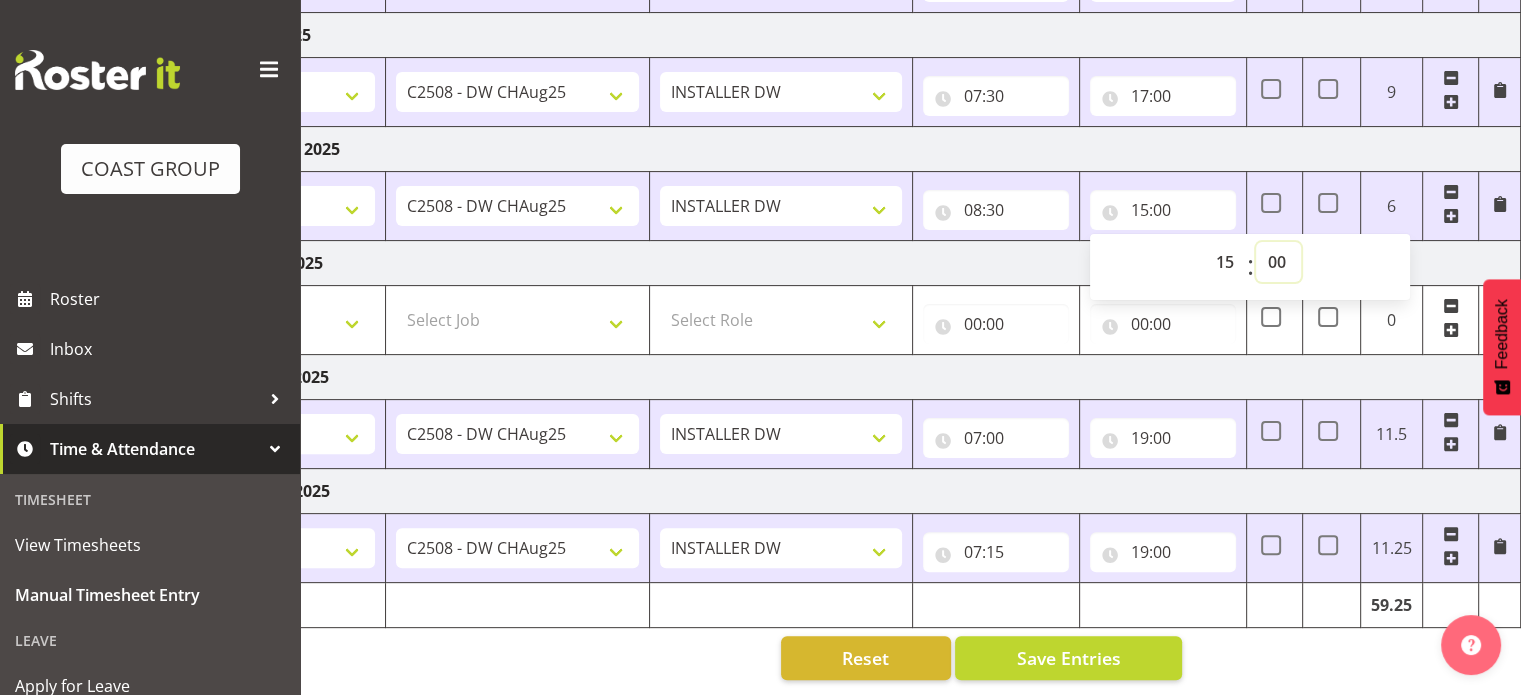 click on "00   01   02   03   04   05   06   07   08   09   10   11   12   13   14   15   16   17   18   19   20   21   22   23   24   25   26   27   28   29   30   31   32   33   34   35   36   37   38   39   40   41   42   43   44   45   46   47   48   49   50   51   52   53   54   55   56   57   58   59" at bounding box center (1278, 262) 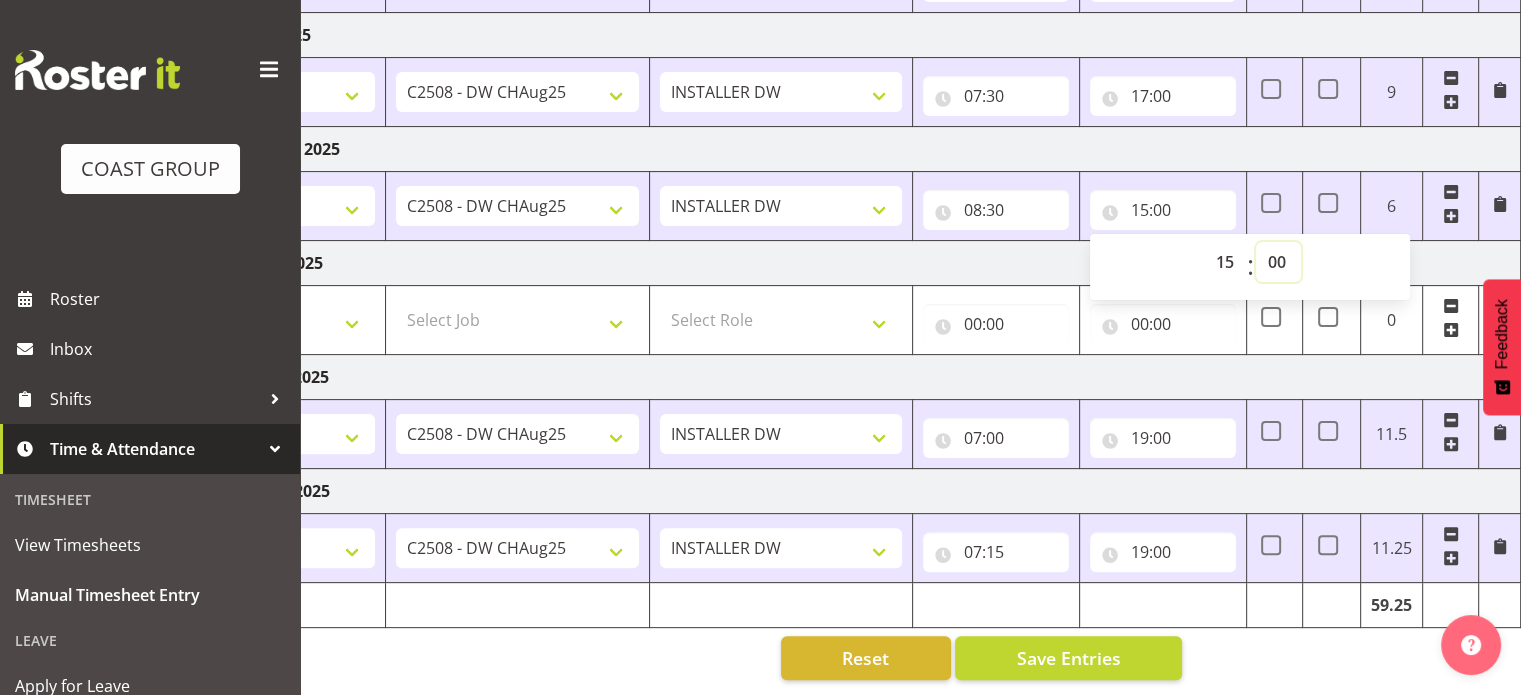 select on "15" 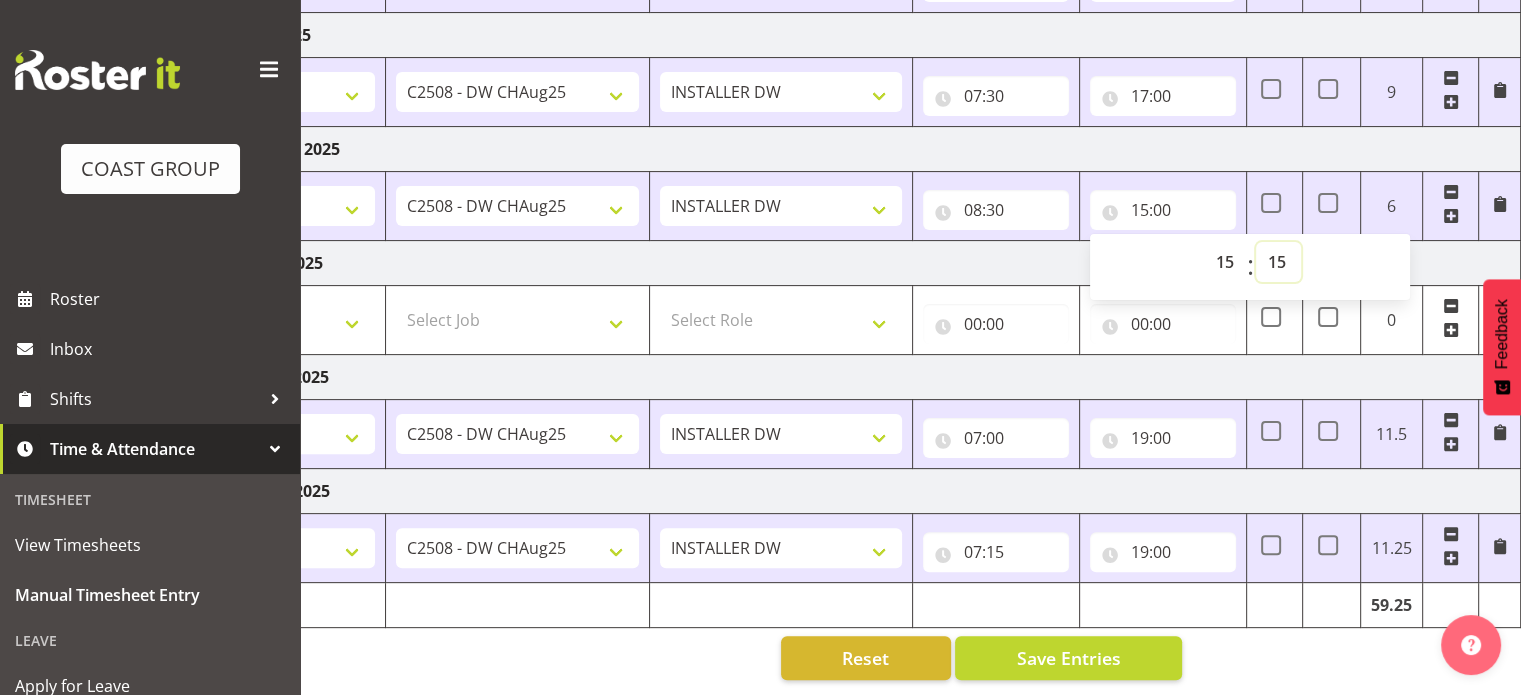 click on "00   01   02   03   04   05   06   07   08   09   10   11   12   13   14   15   16   17   18   19   20   21   22   23   24   25   26   27   28   29   30   31   32   33   34   35   36   37   38   39   40   41   42   43   44   45   46   47   48   49   50   51   52   53   54   55   56   57   58   59" at bounding box center [1278, 262] 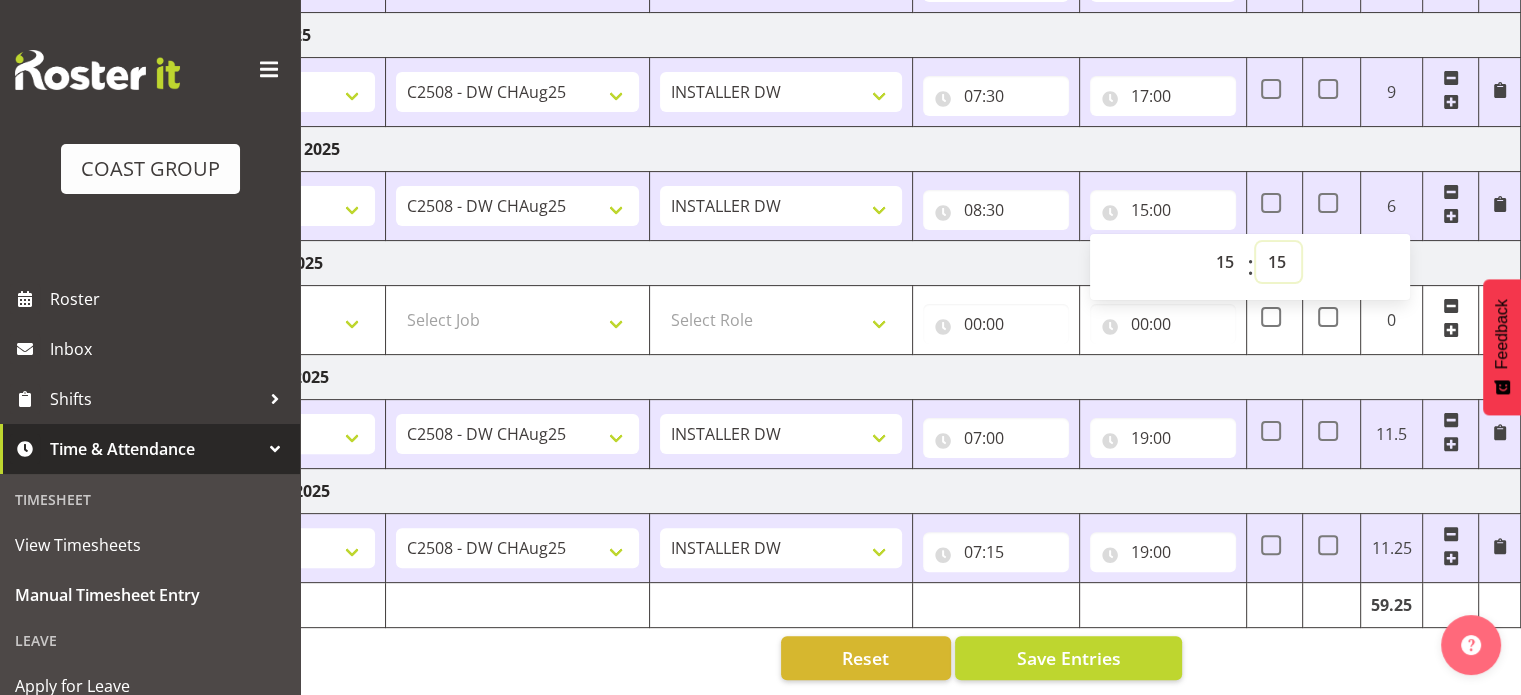 type on "15:15" 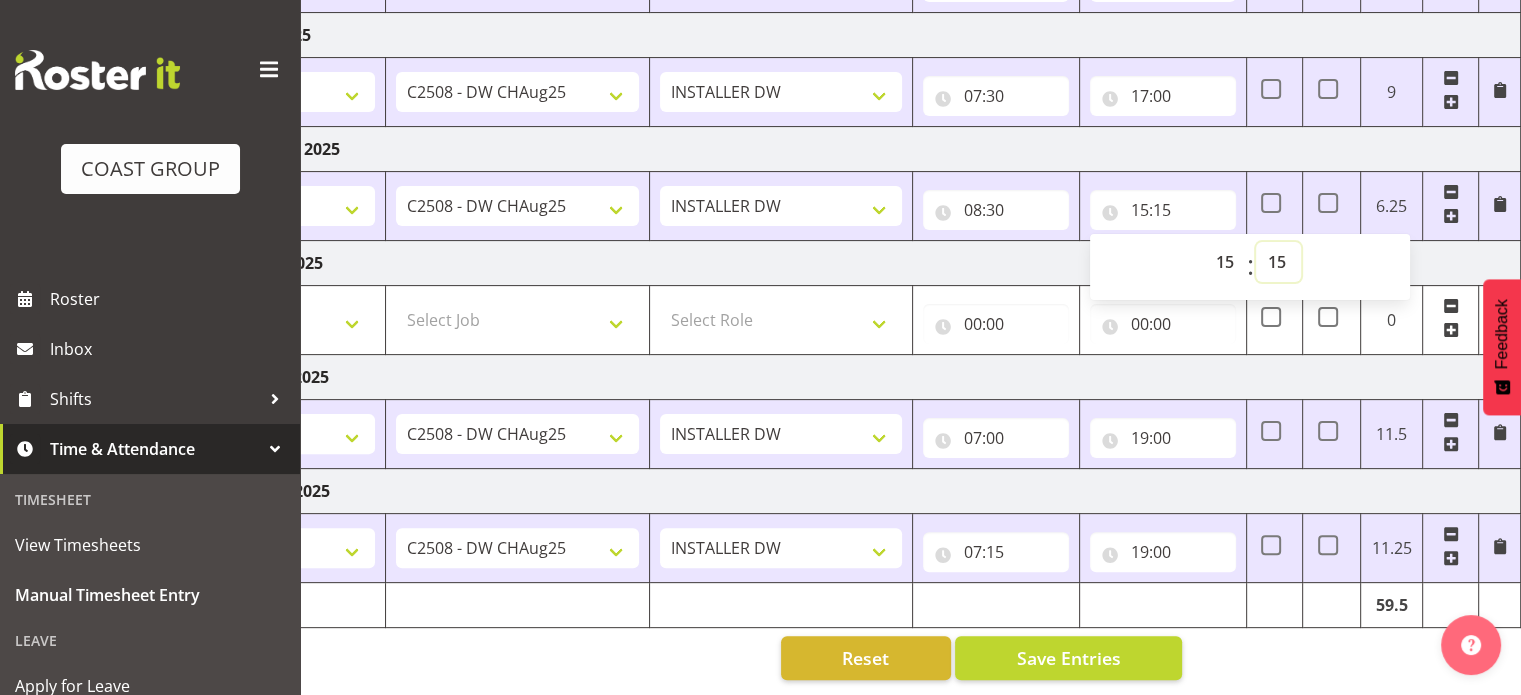 click on "00   01   02   03   04   05   06   07   08   09   10   11   12   13   14   15   16   17   18   19   20   21   22   23   24   25   26   27   28   29   30   31   32   33   34   35   36   37   38   39   40   41   42   43   44   45   46   47   48   49   50   51   52   53   54   55   56   57   58   59" at bounding box center [1278, 262] 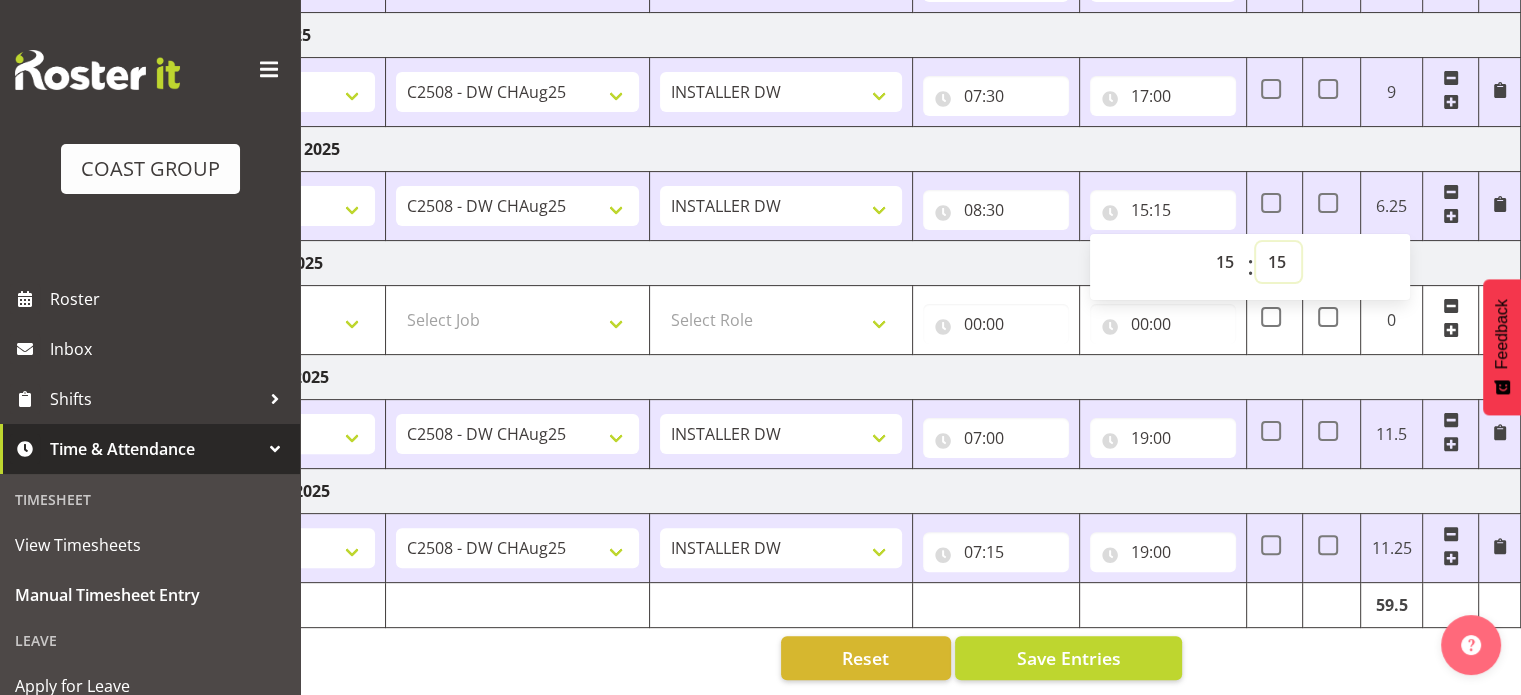 click on "00   01   02   03   04   05   06   07   08   09   10   11   12   13   14   15   16   17   18   19   20   21   22   23   24   25   26   27   28   29   30   31   32   33   34   35   36   37   38   39   40   41   42   43   44   45   46   47   48   49   50   51   52   53   54   55   56   57   58   59" at bounding box center [1278, 262] 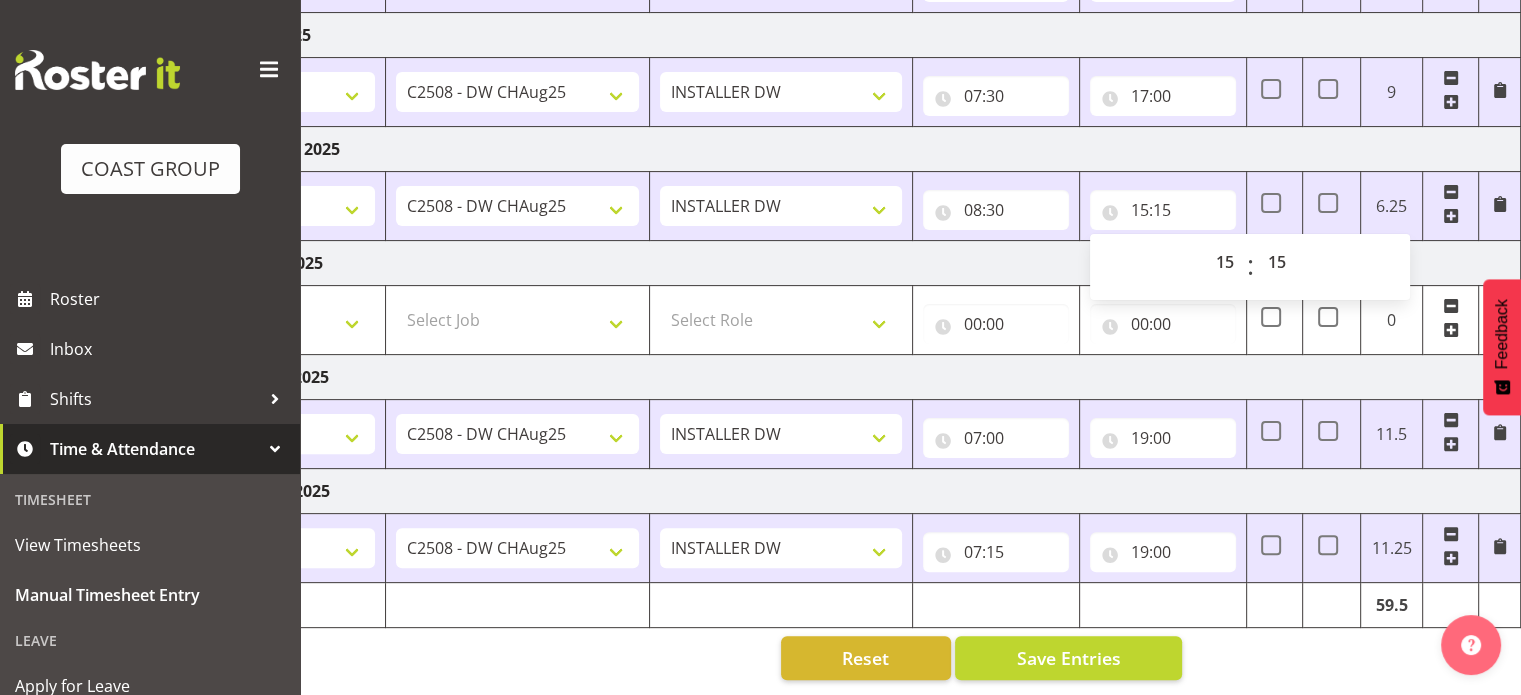 click on "Sunday 3rd August 2025" at bounding box center (821, 263) 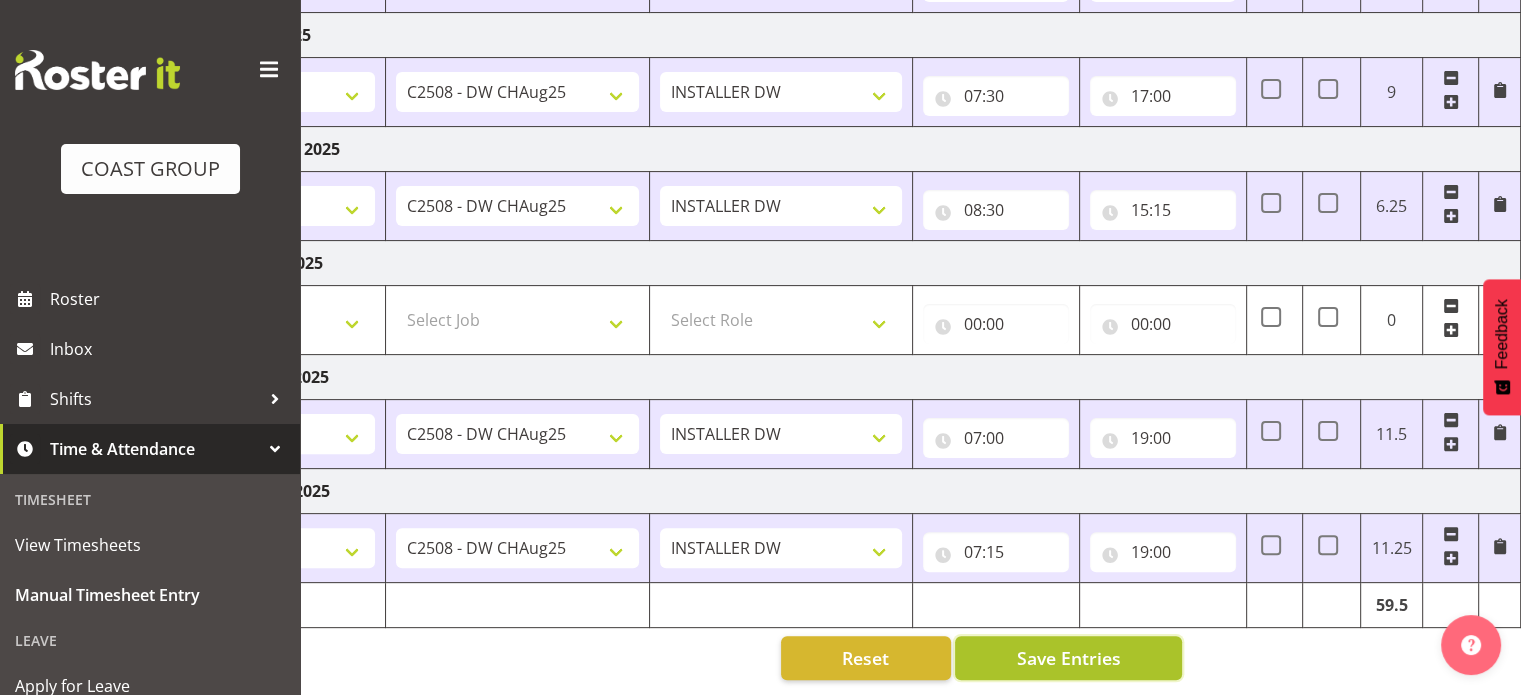 click on "Save
Entries" at bounding box center [1068, 658] 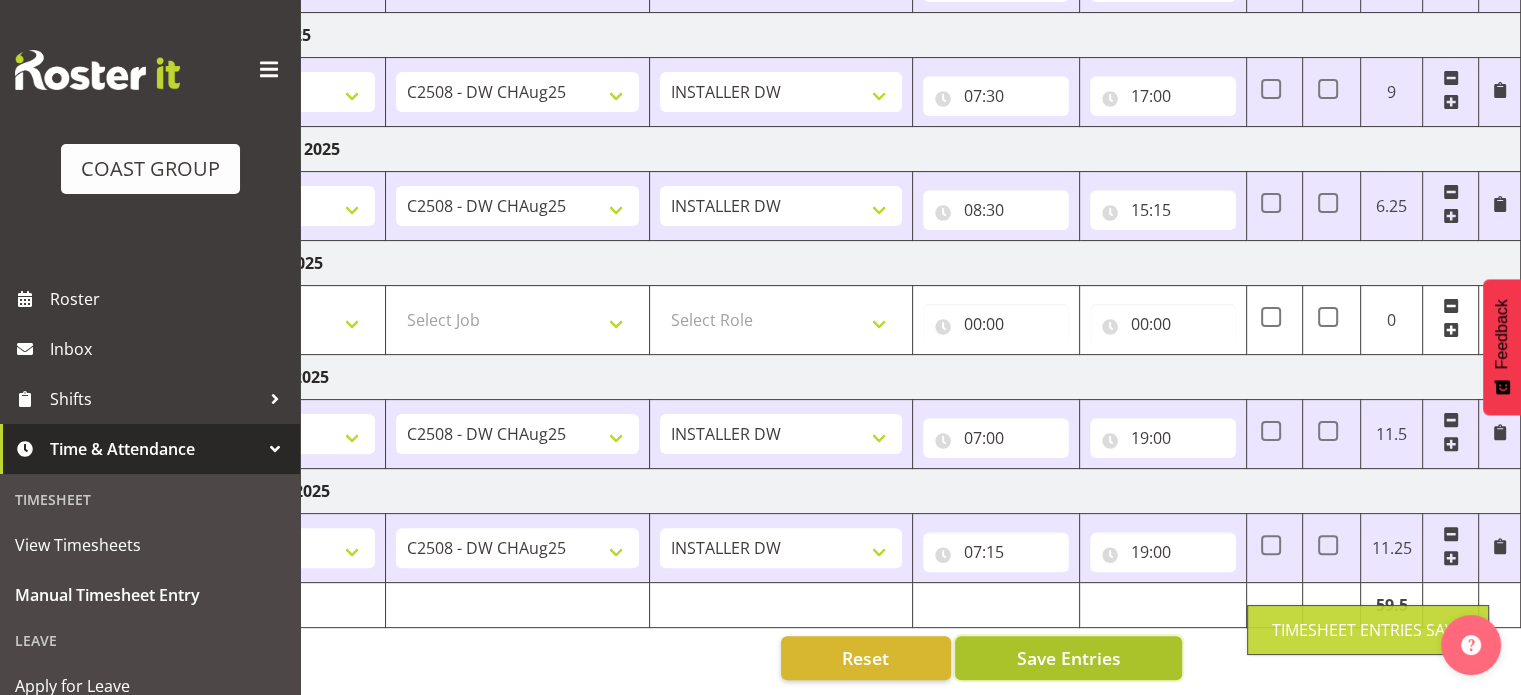 click on "Save
Entries" at bounding box center [1068, 658] 